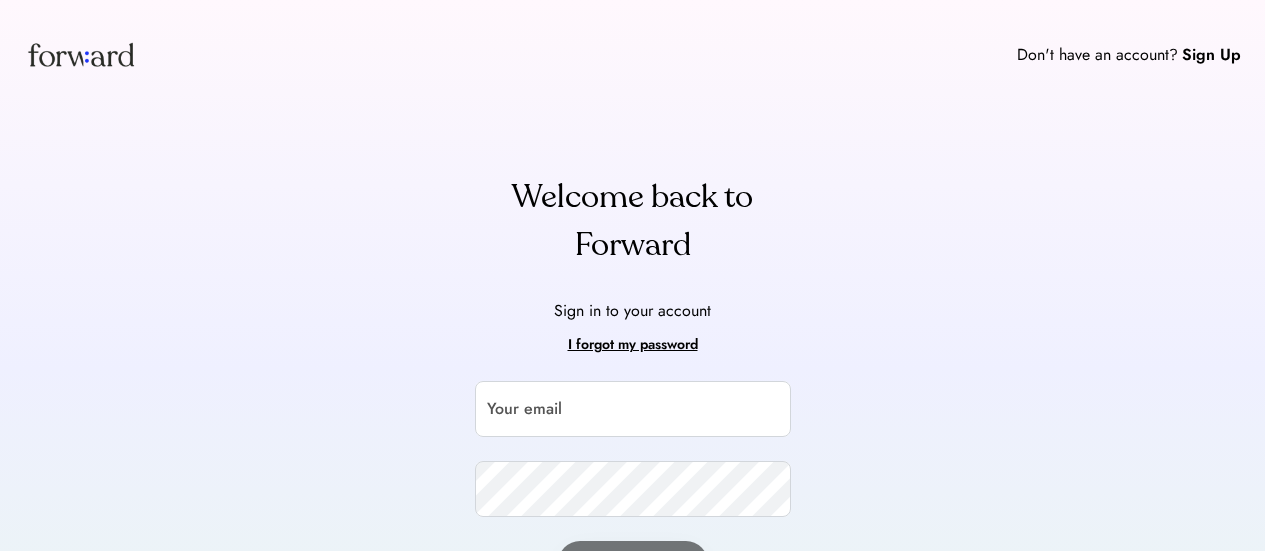 scroll, scrollTop: 0, scrollLeft: 0, axis: both 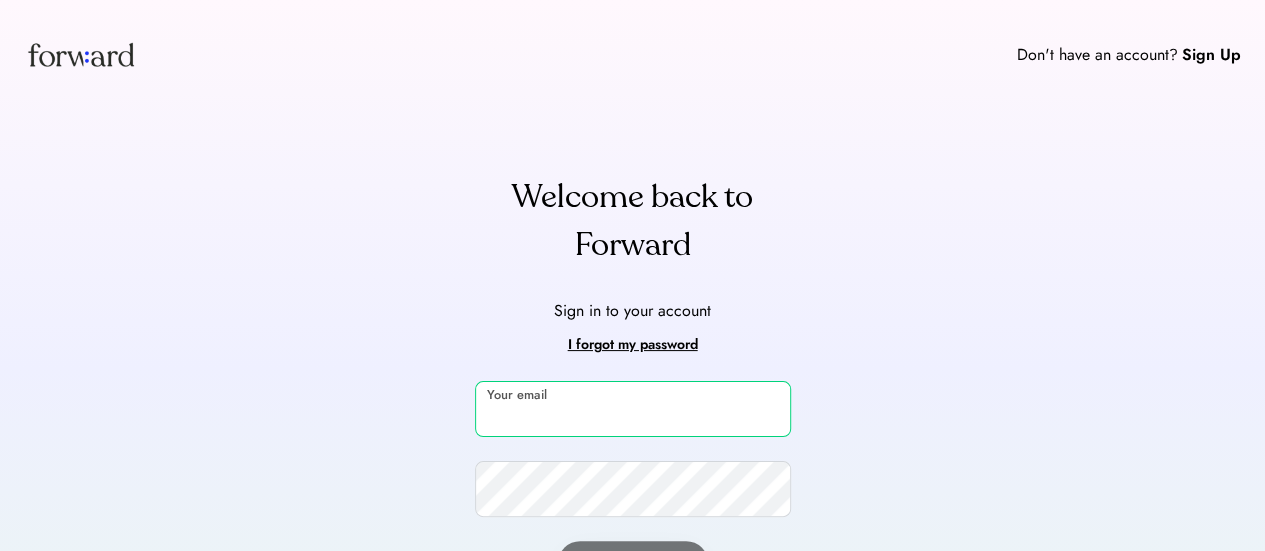 click at bounding box center (633, 409) 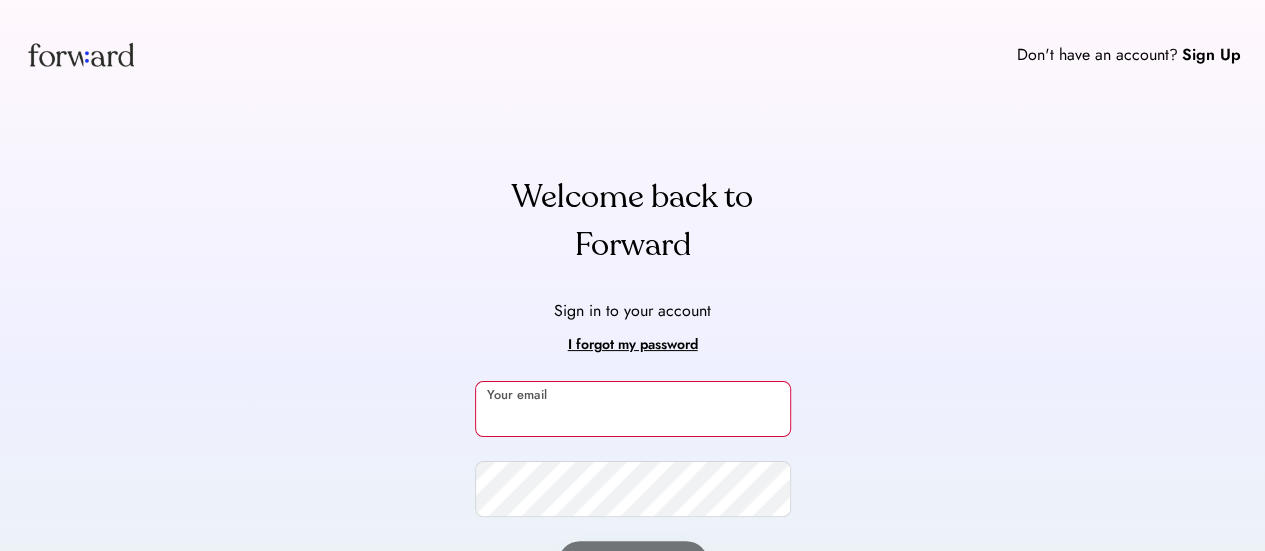 paste on "**********" 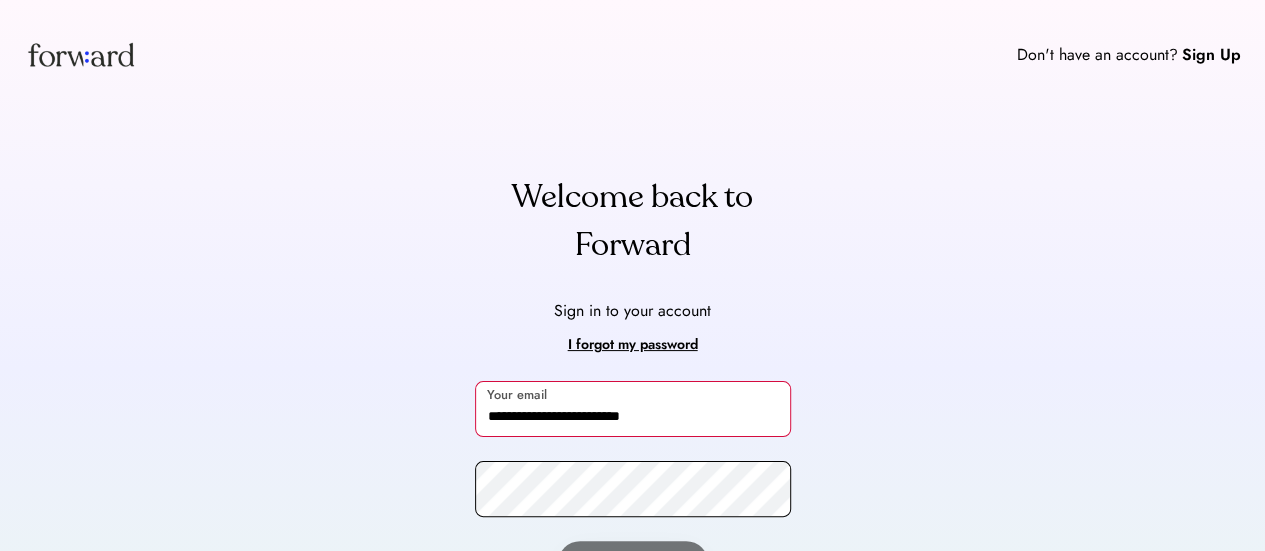 type on "**********" 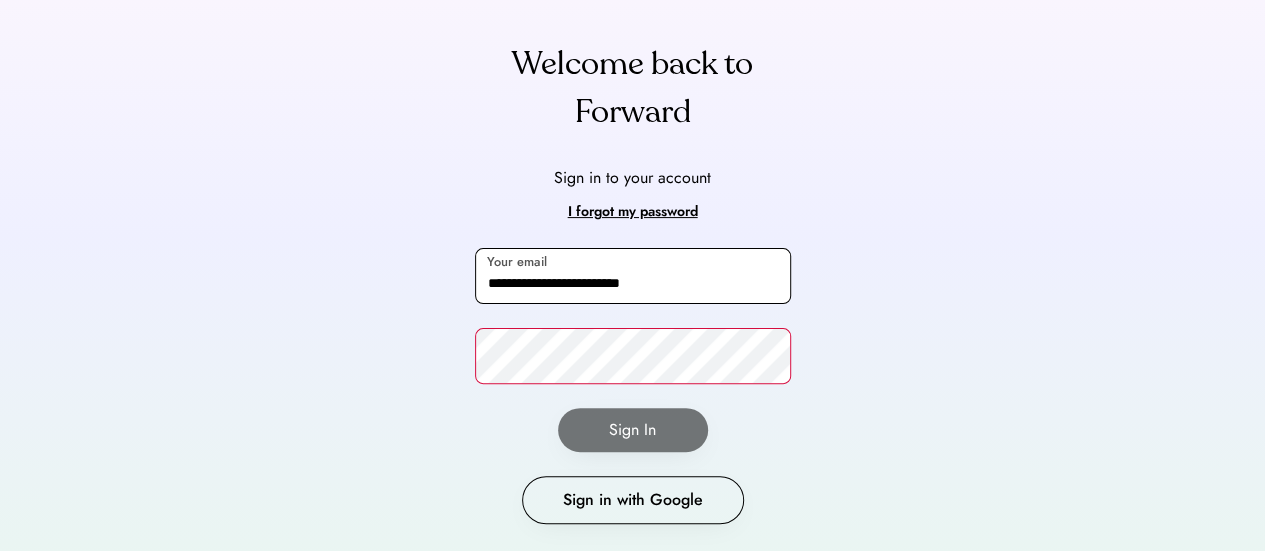 scroll, scrollTop: 136, scrollLeft: 0, axis: vertical 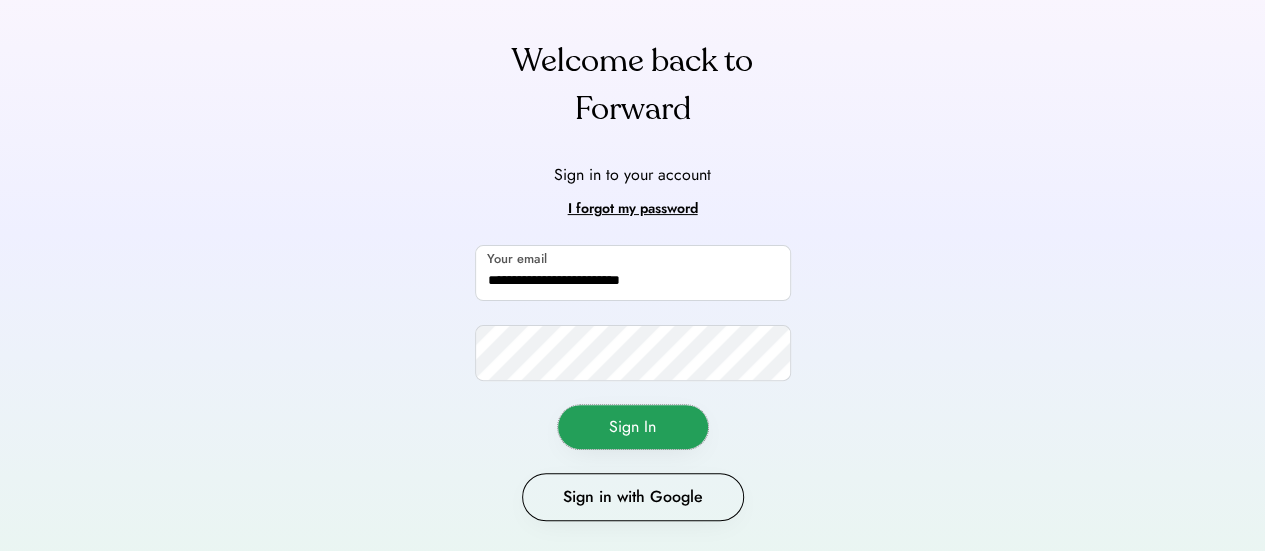 click on "Sign In" at bounding box center [633, 427] 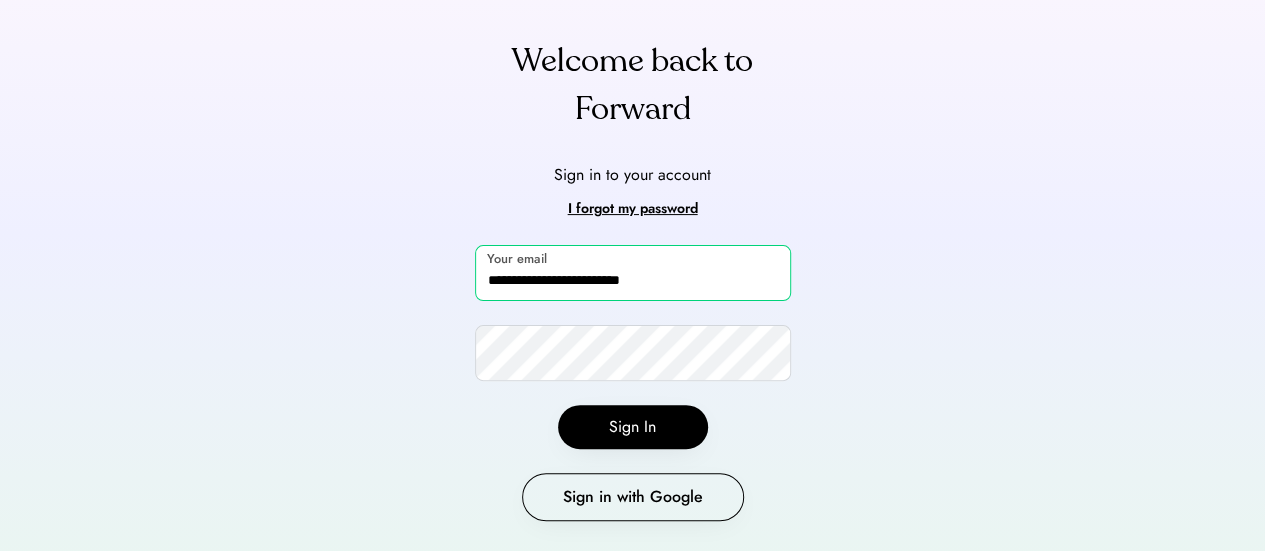 click on "**********" at bounding box center (633, 273) 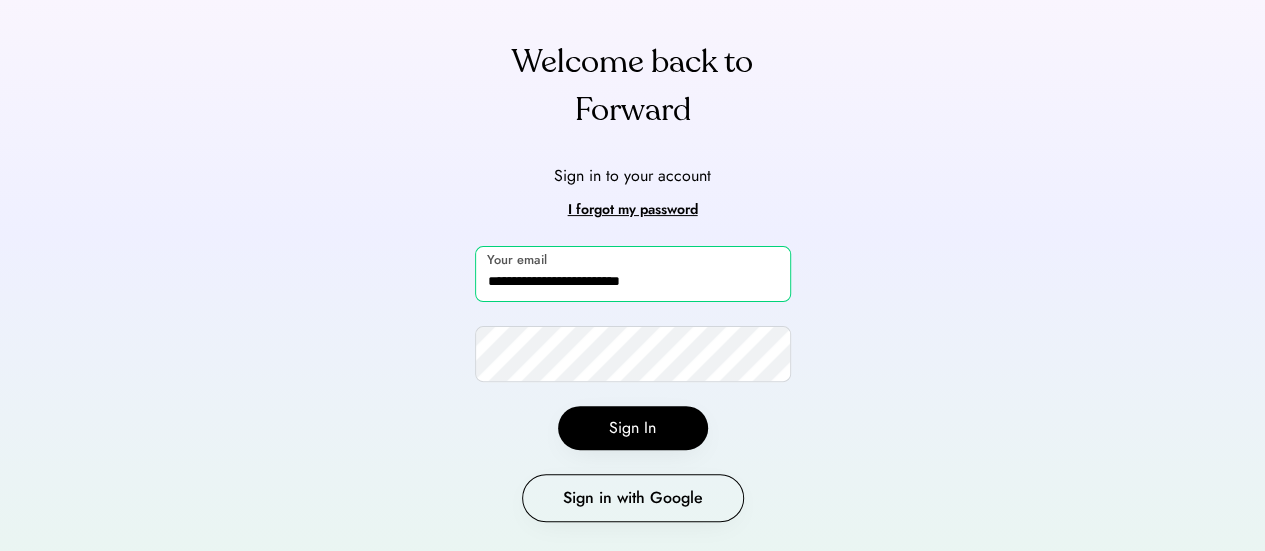 scroll, scrollTop: 185, scrollLeft: 0, axis: vertical 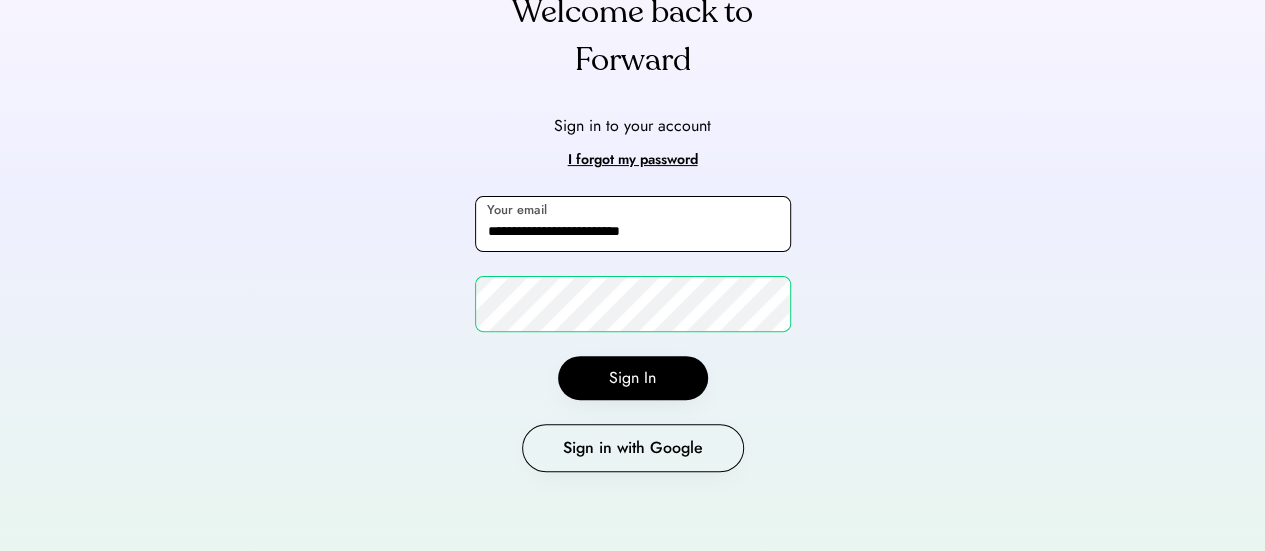 click on "**********" at bounding box center [633, 334] 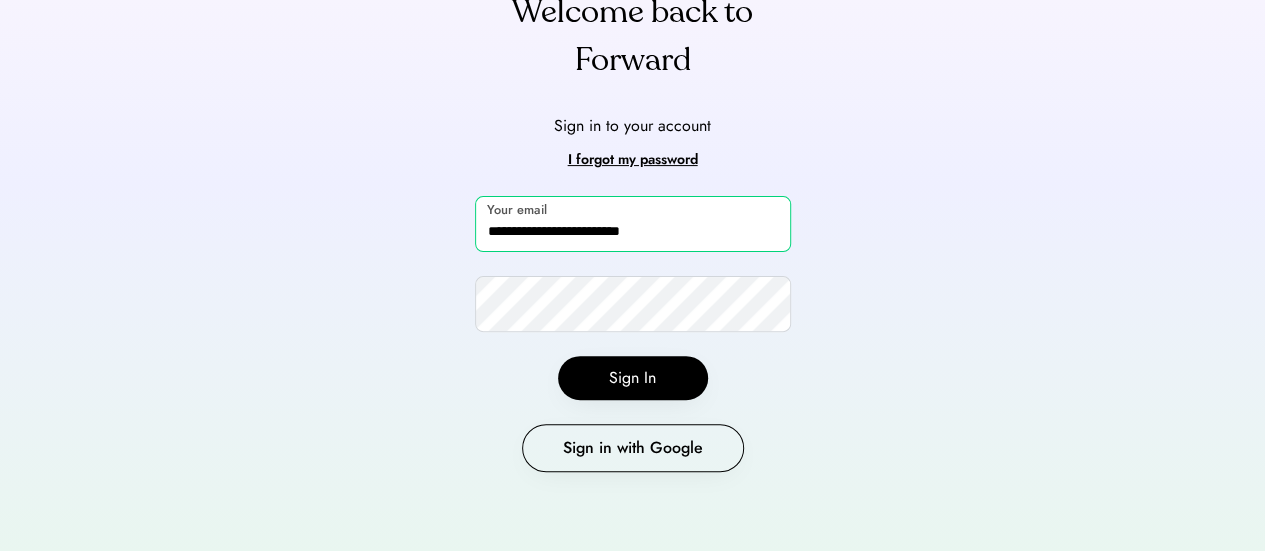 click on "**********" at bounding box center (633, 224) 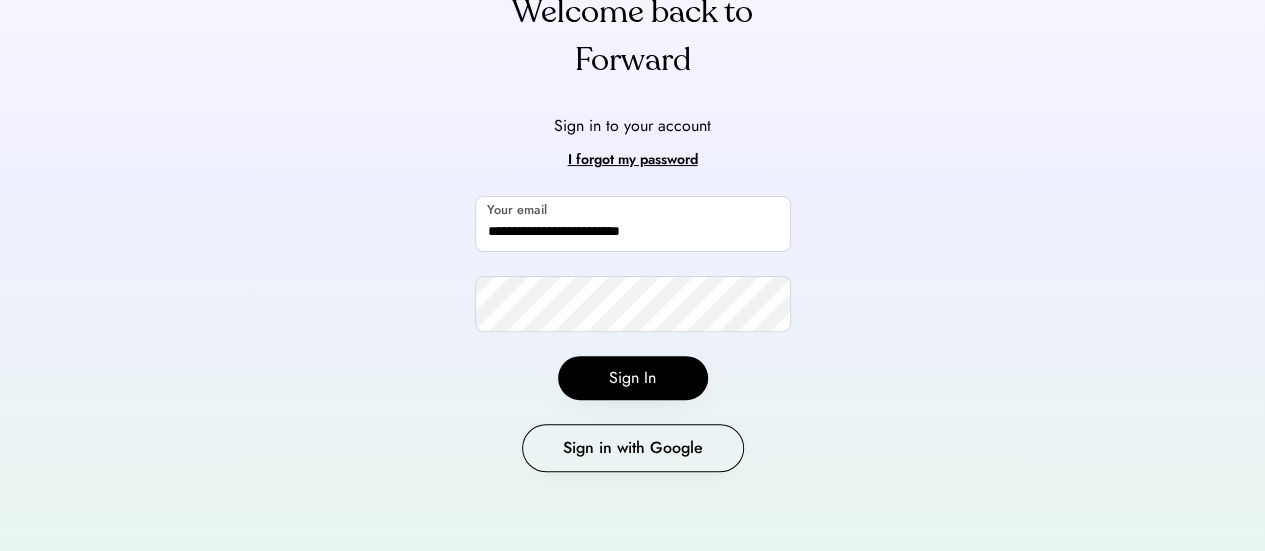 click on "**********" at bounding box center (633, 270) 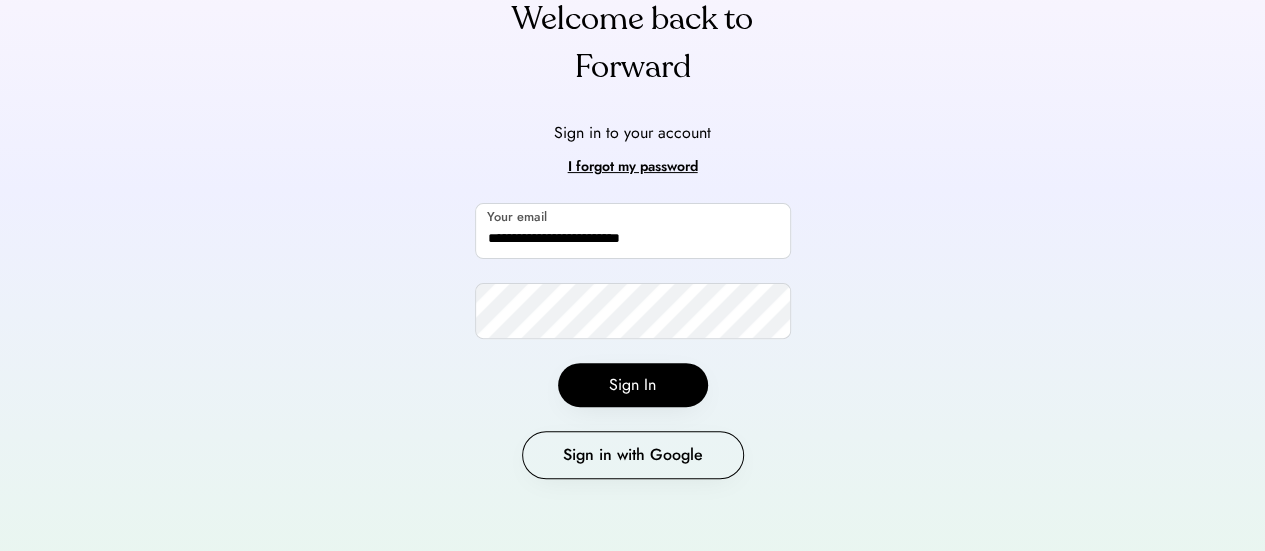 scroll, scrollTop: 185, scrollLeft: 0, axis: vertical 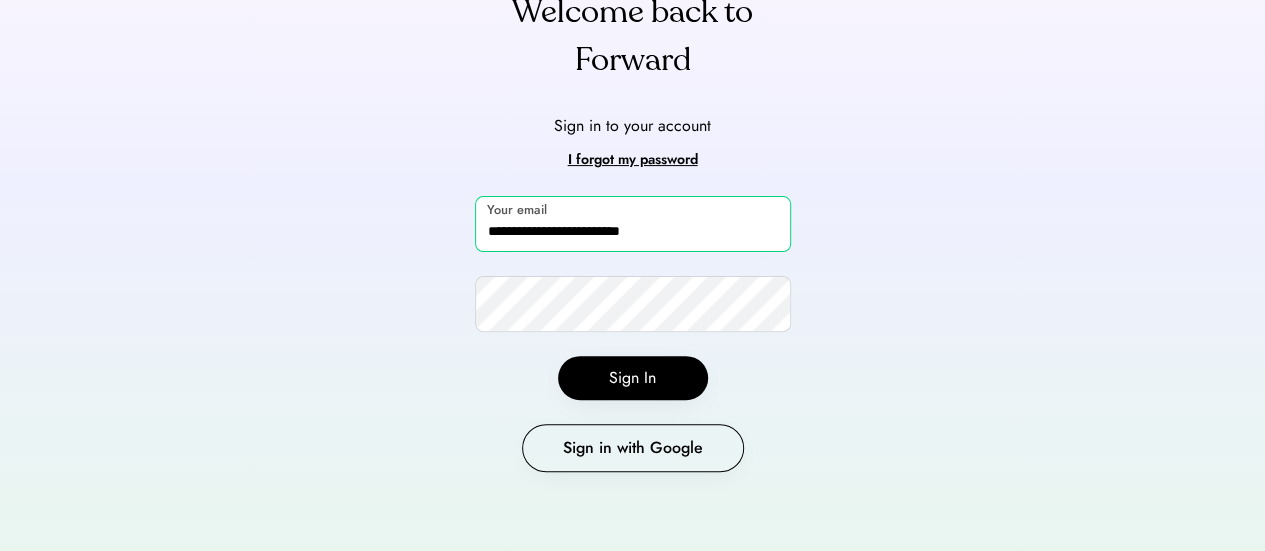 click on "**********" at bounding box center [633, 224] 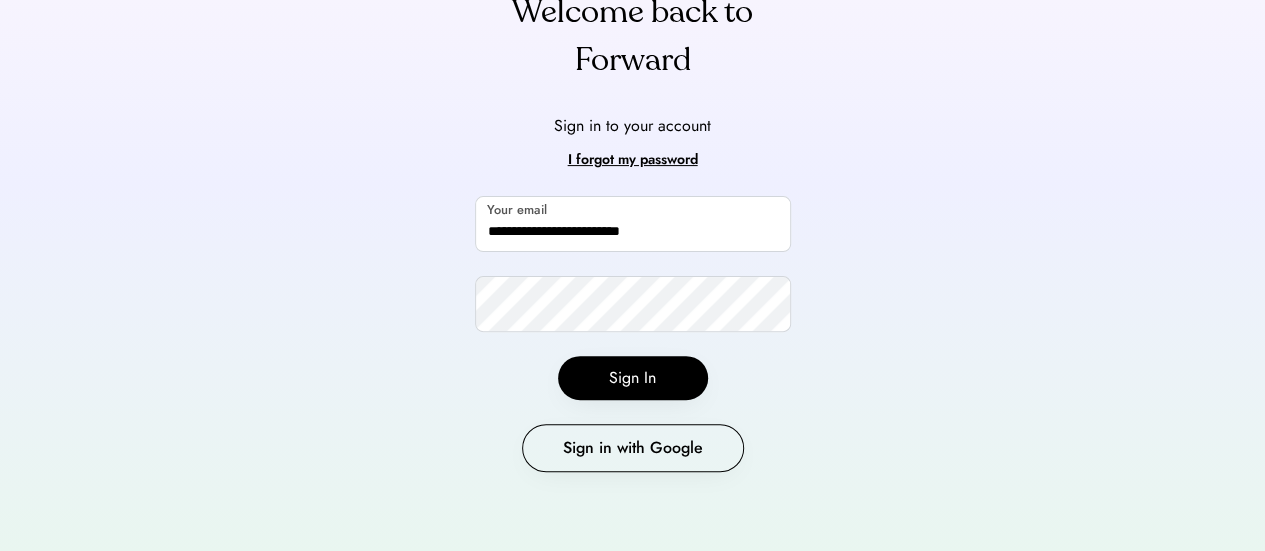 drag, startPoint x: 803, startPoint y: 187, endPoint x: 738, endPoint y: 209, distance: 68.622154 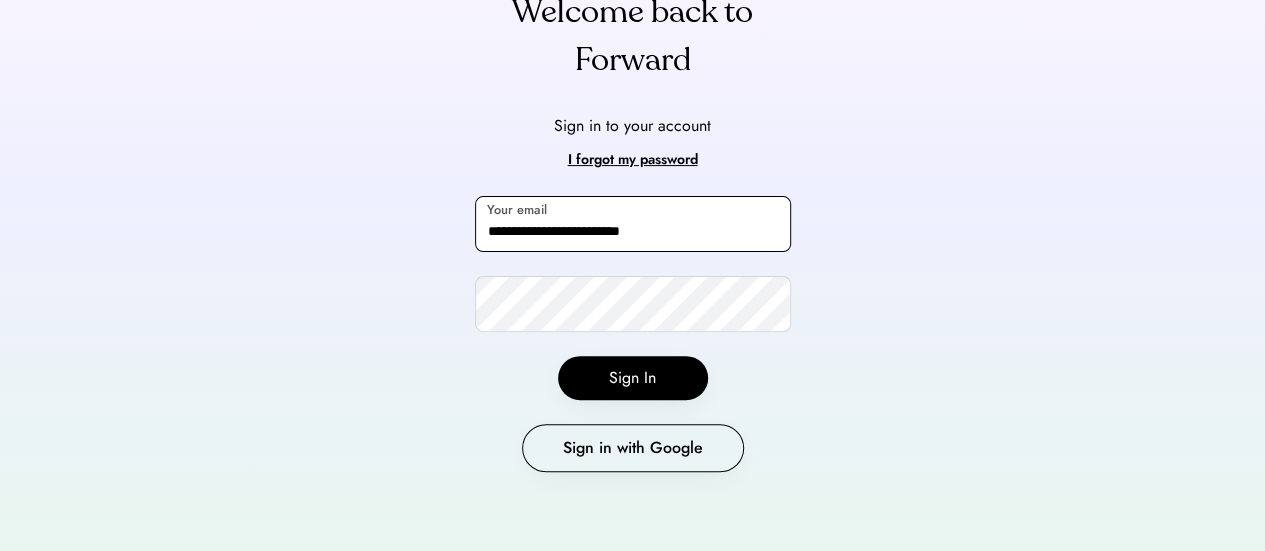 click on "**********" at bounding box center (633, 224) 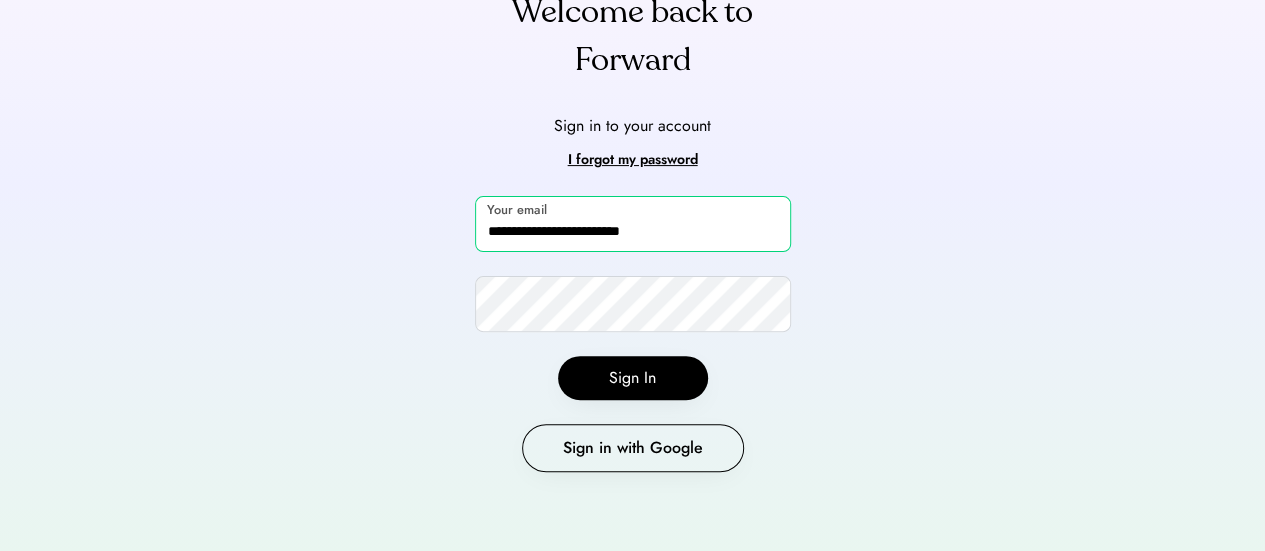 click on "**********" at bounding box center [633, 224] 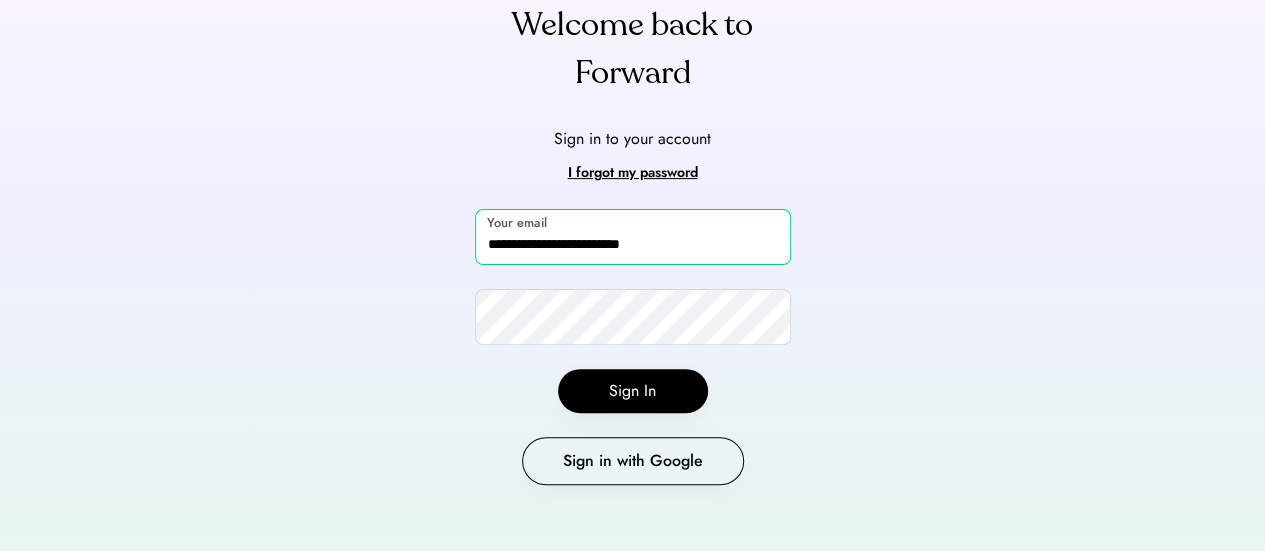 scroll, scrollTop: 185, scrollLeft: 0, axis: vertical 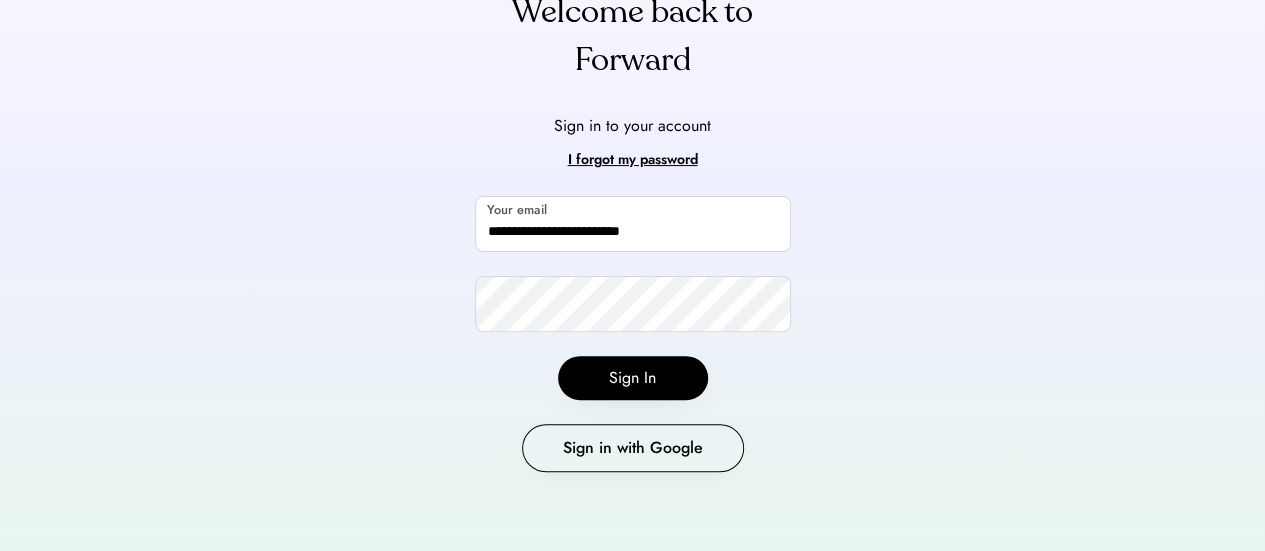 click on "**********" at bounding box center [632, 183] 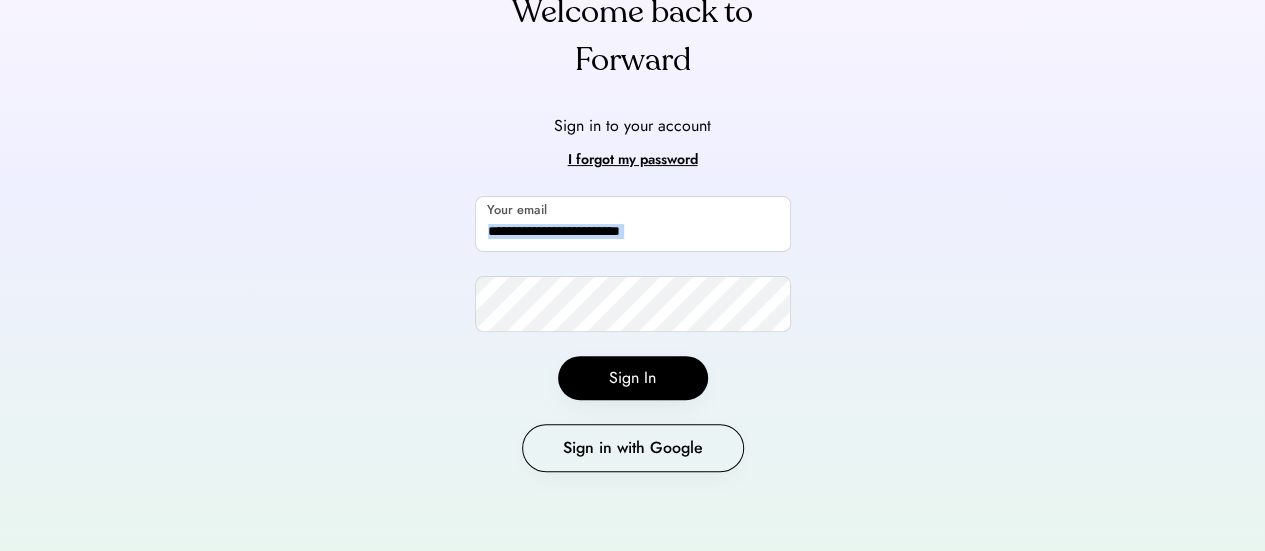 click on "**********" at bounding box center (632, 183) 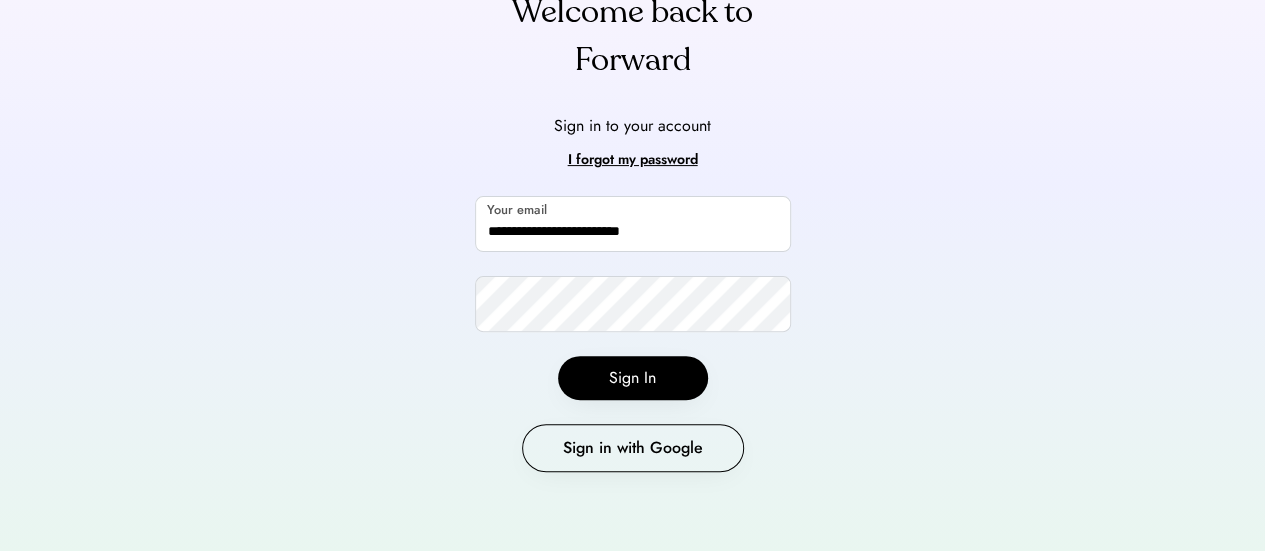 click on "**********" at bounding box center [632, 183] 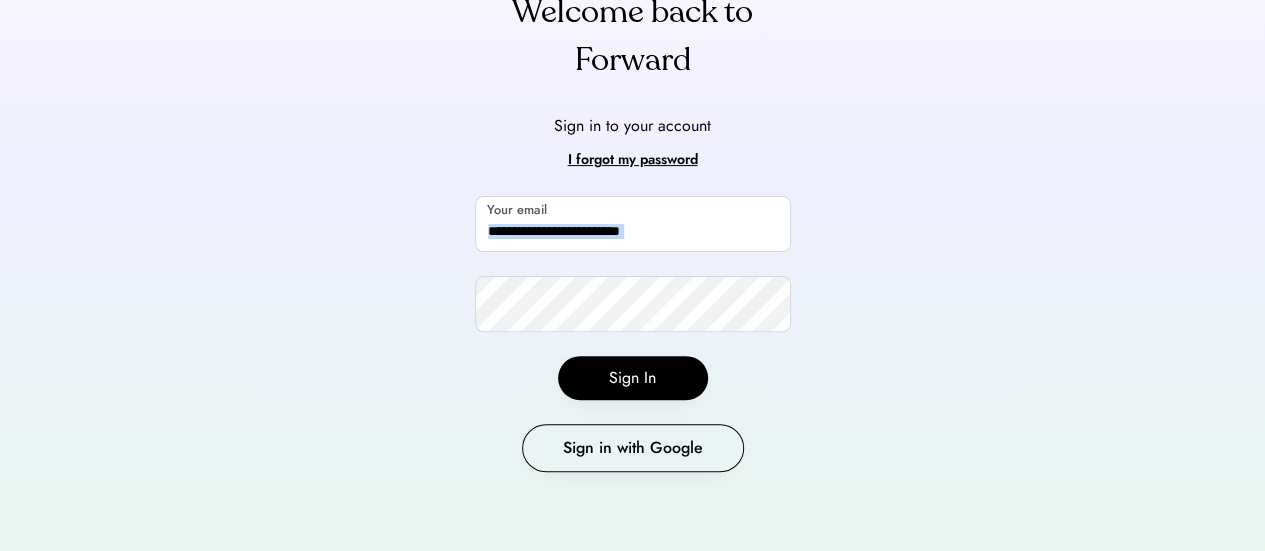 click on "**********" at bounding box center [632, 183] 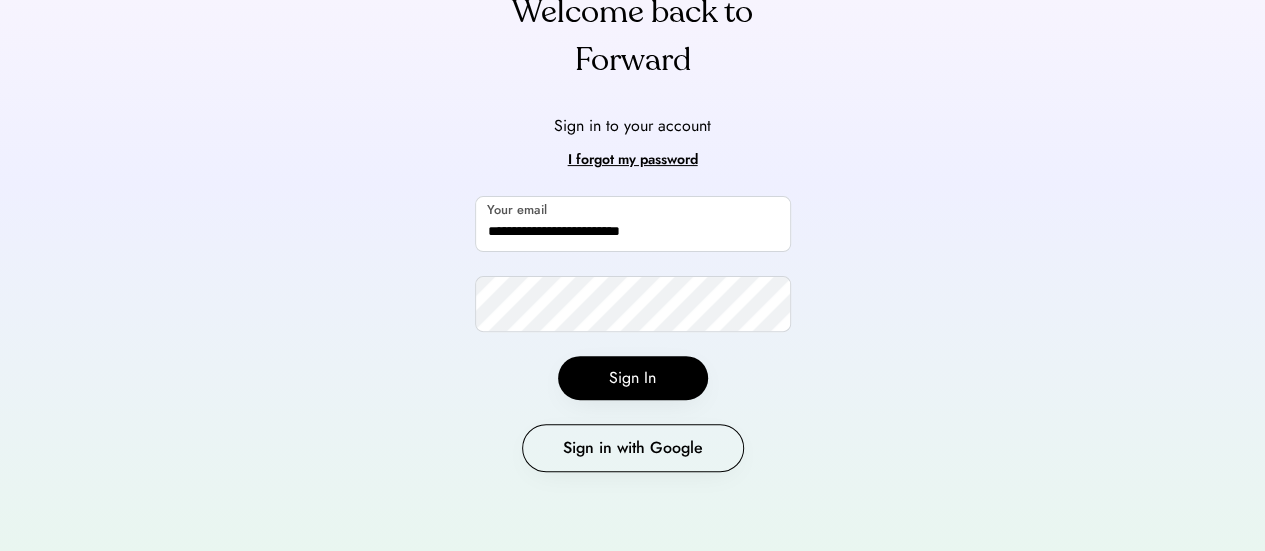 click on "**********" at bounding box center (632, 183) 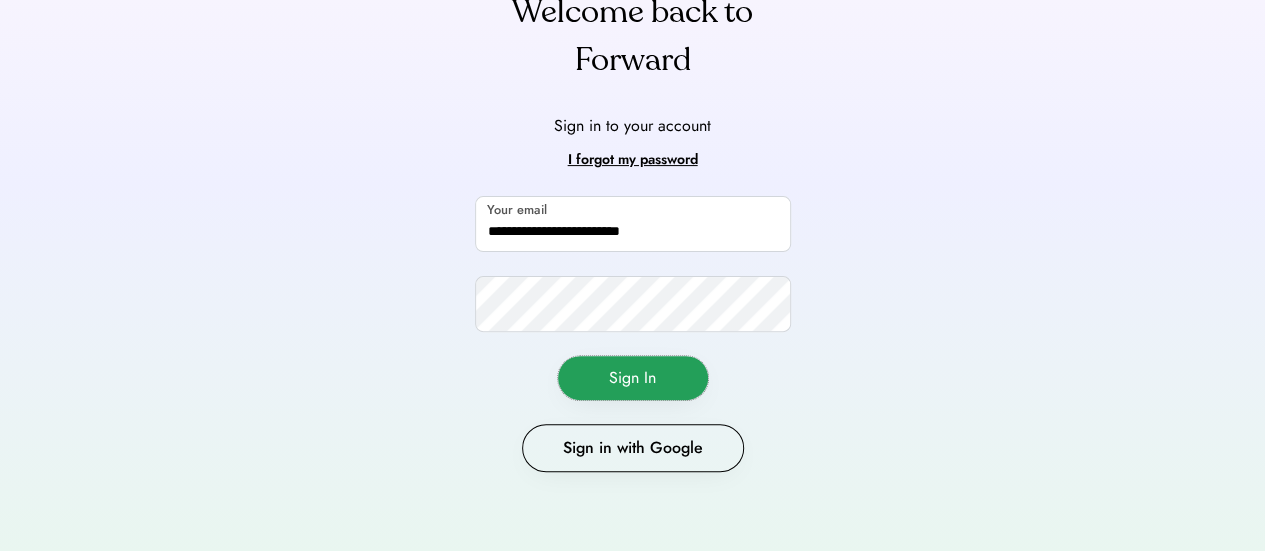 click on "Sign In" at bounding box center [633, 378] 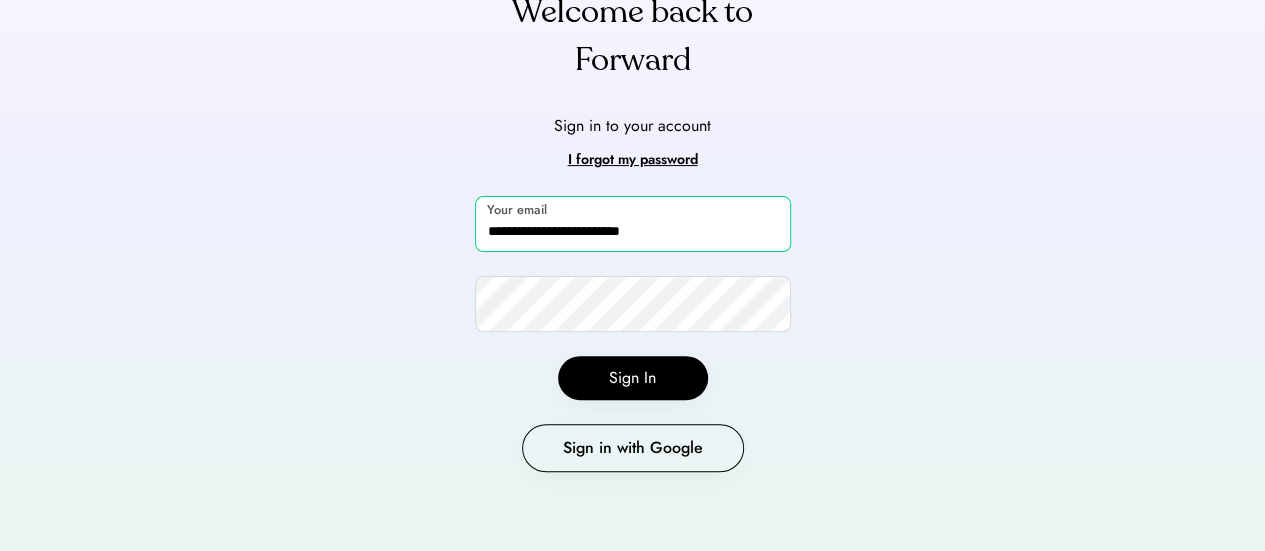 click on "**********" at bounding box center [633, 224] 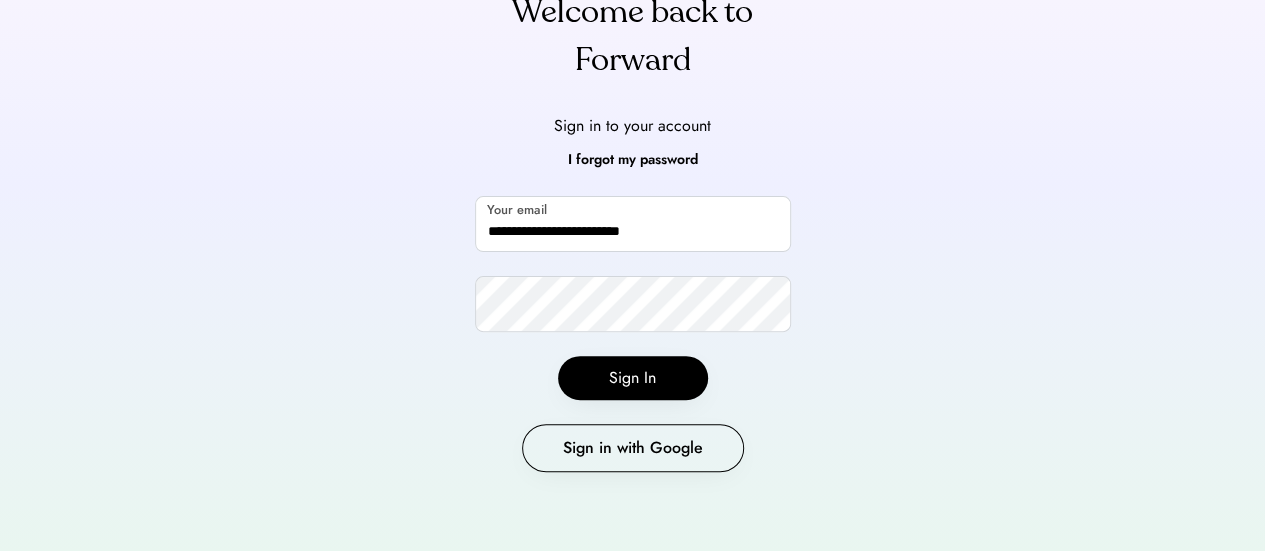 click on "I forgot my password" at bounding box center [633, 160] 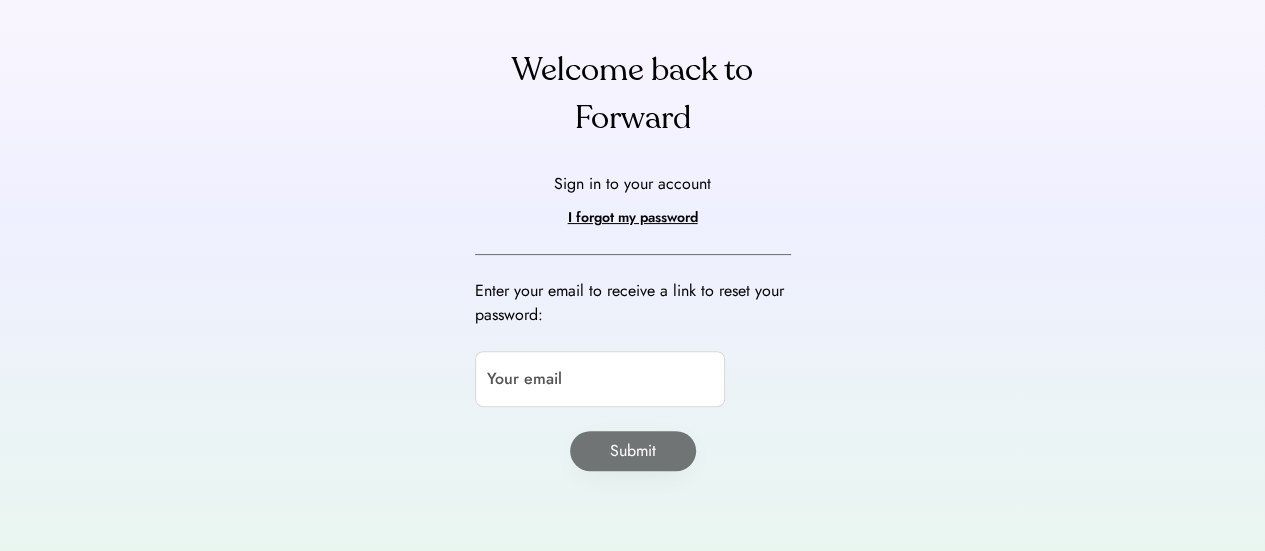 scroll, scrollTop: 126, scrollLeft: 0, axis: vertical 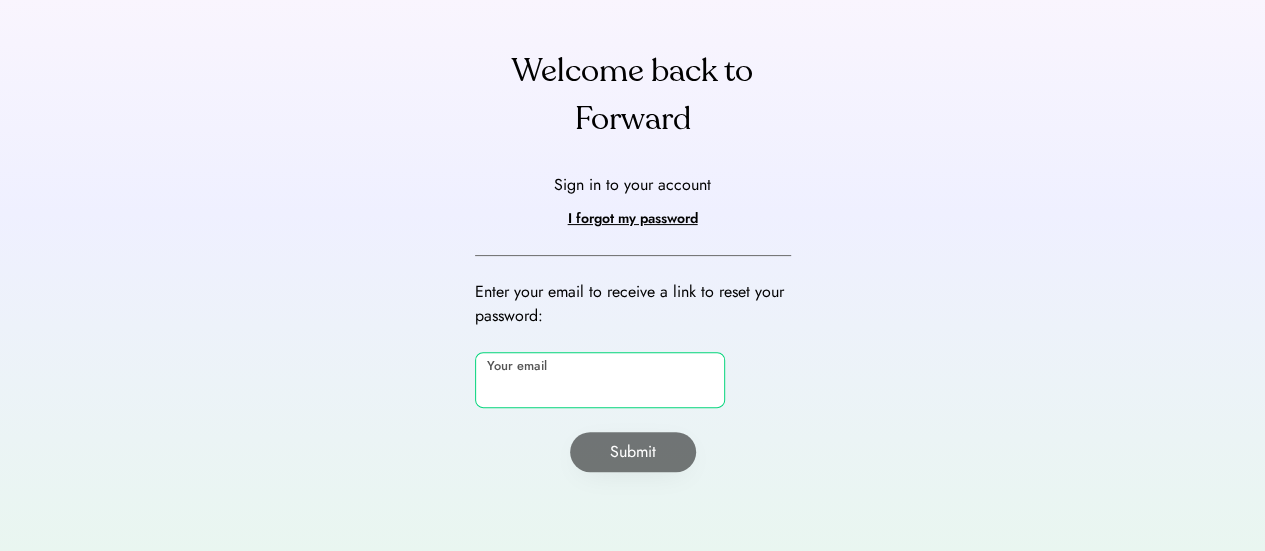 click at bounding box center [600, 380] 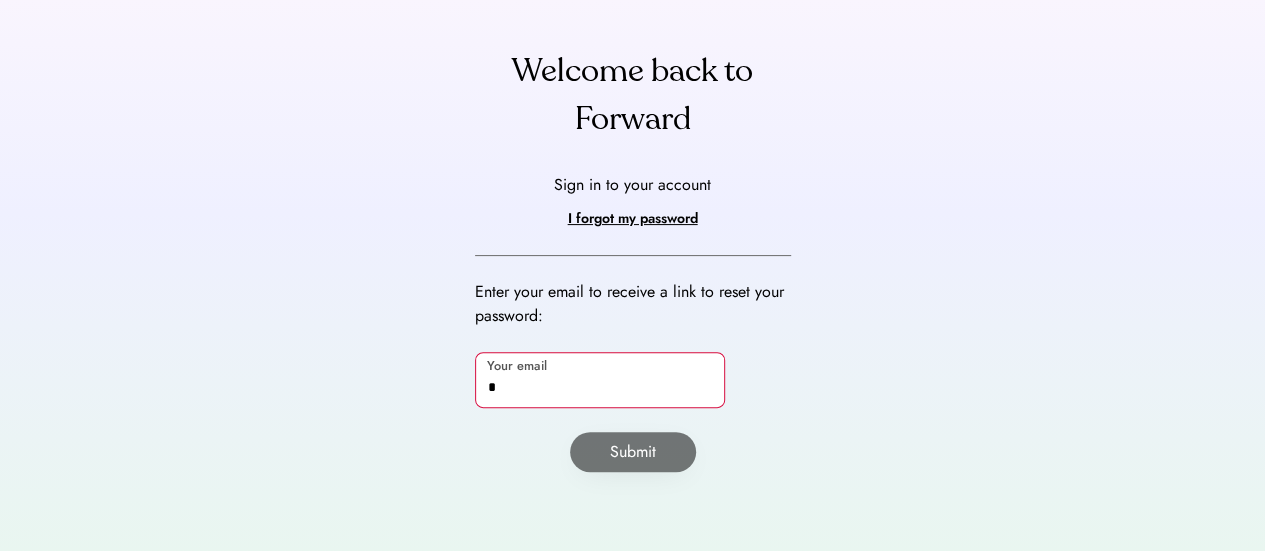 type on "**********" 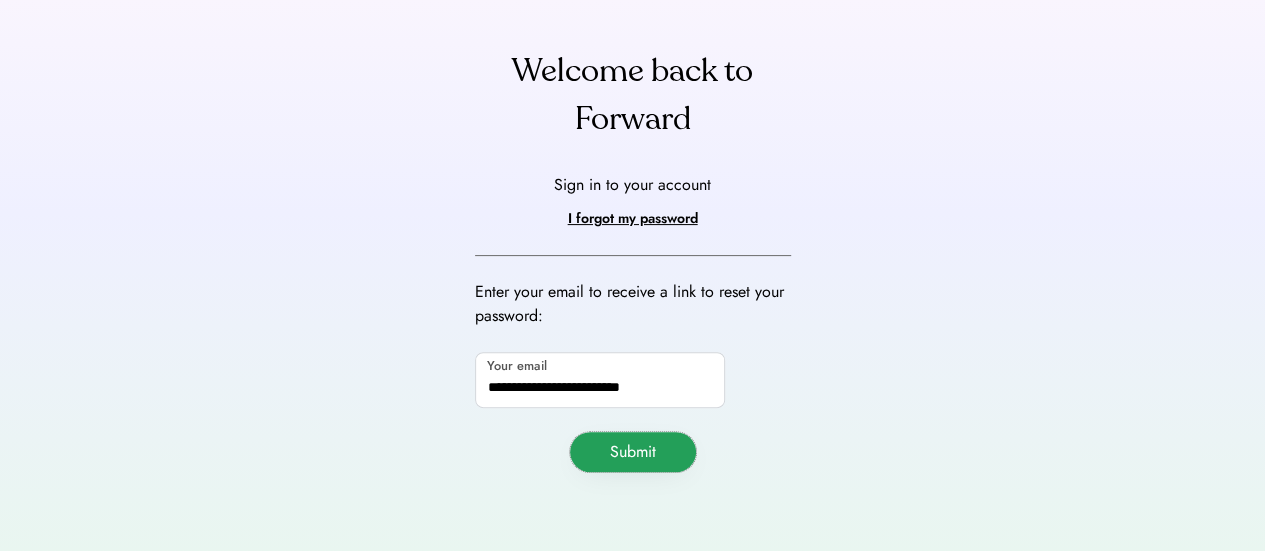click on "Submit" at bounding box center (633, 452) 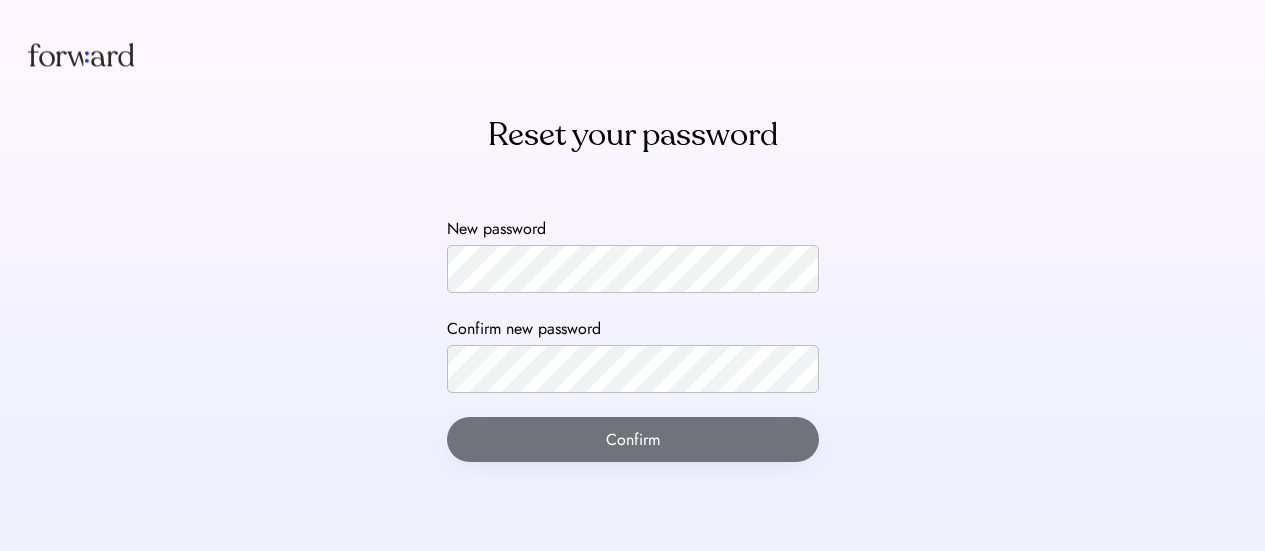 scroll, scrollTop: 0, scrollLeft: 0, axis: both 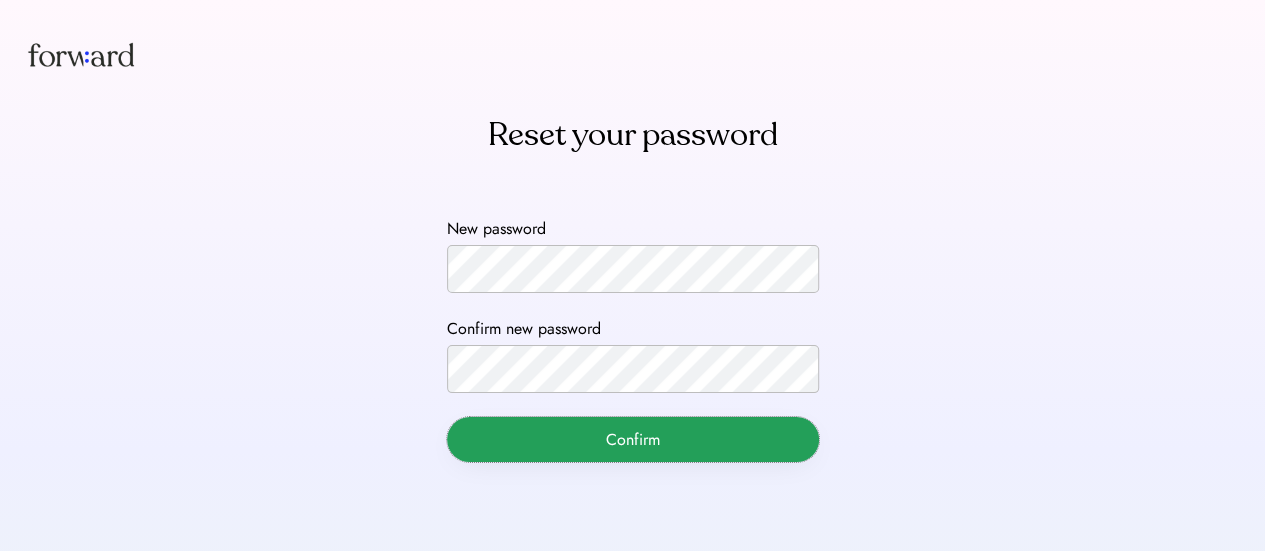 click on "Confirm" at bounding box center [633, 439] 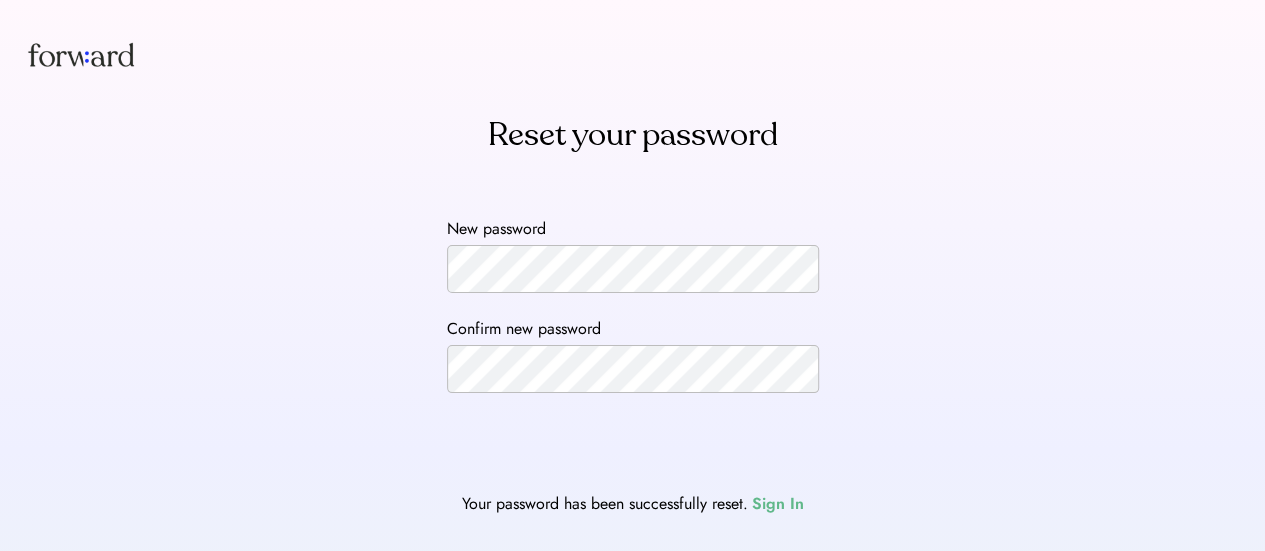 click on "Sign In" at bounding box center [778, 504] 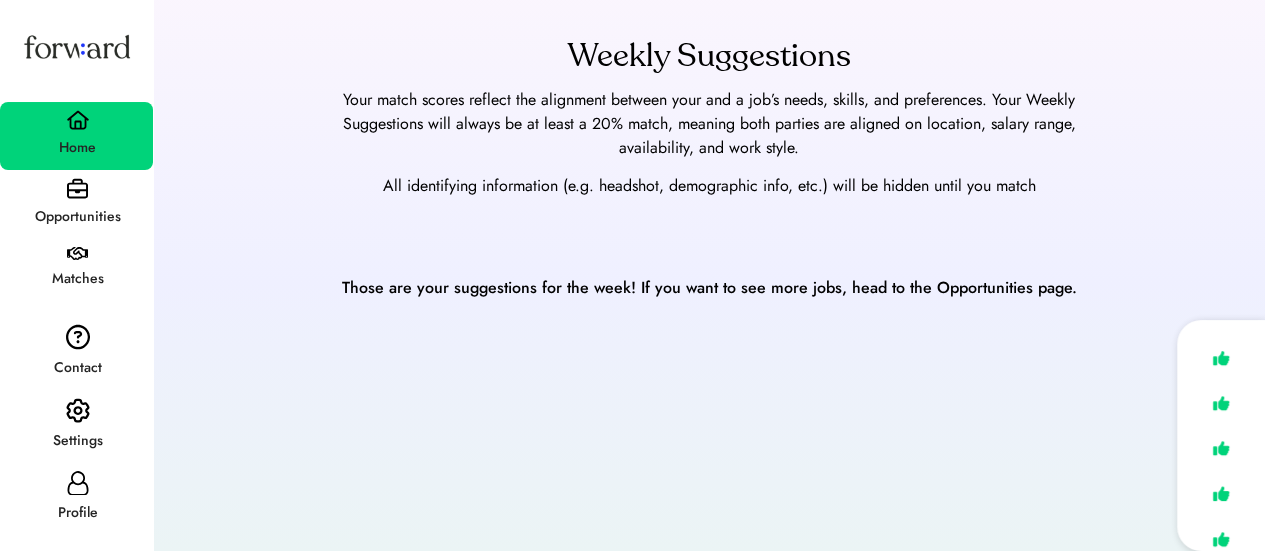 scroll, scrollTop: 118, scrollLeft: 0, axis: vertical 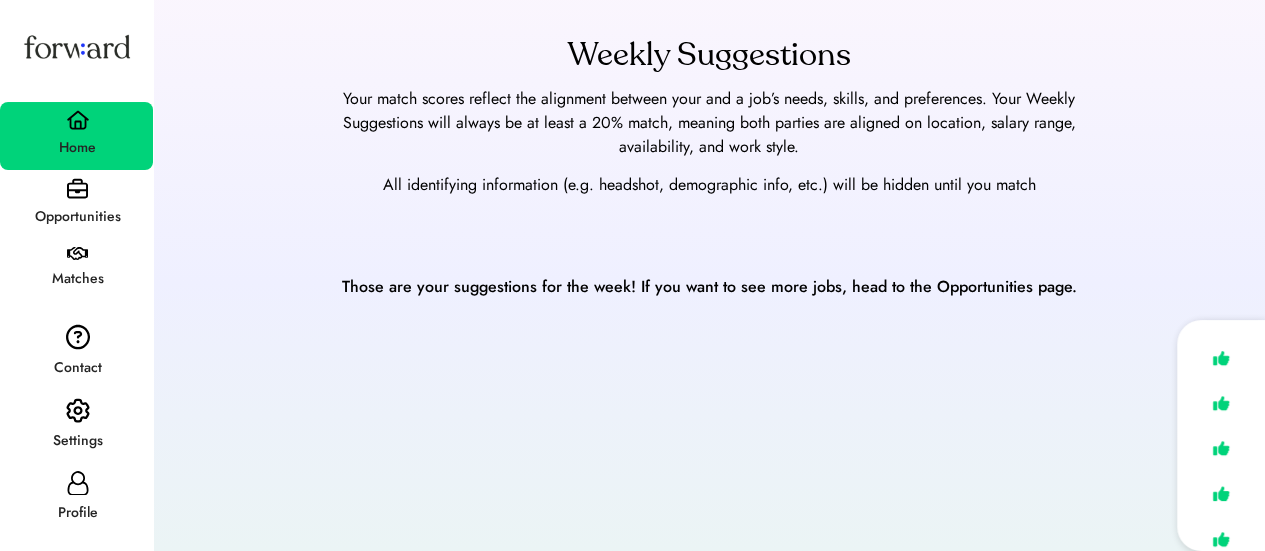 click on "Profile" at bounding box center (77, 513) 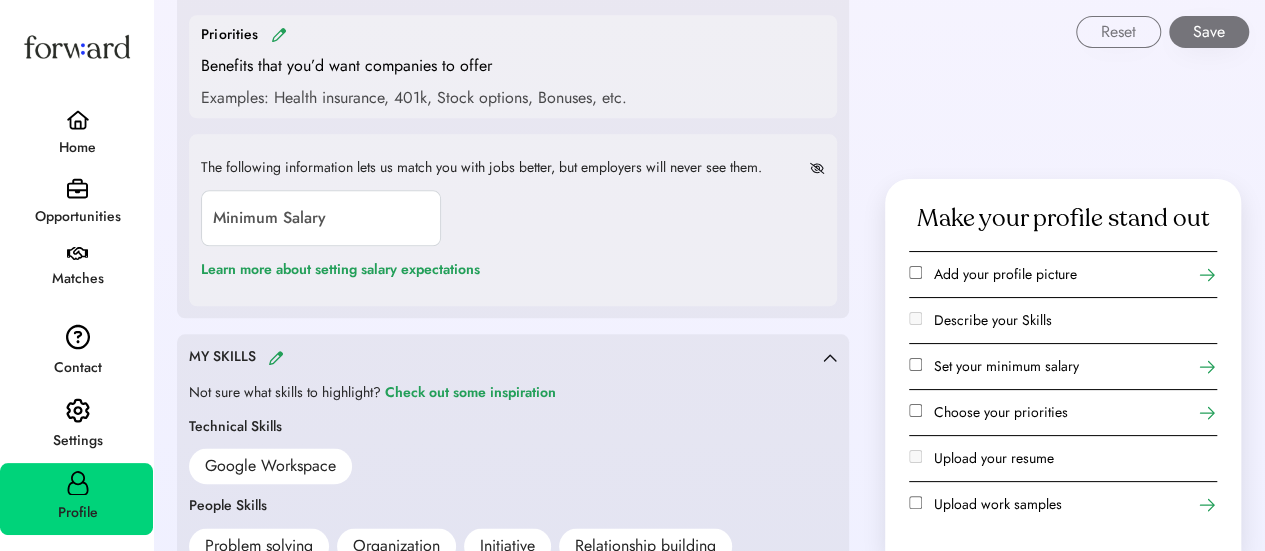 scroll, scrollTop: 1046, scrollLeft: 0, axis: vertical 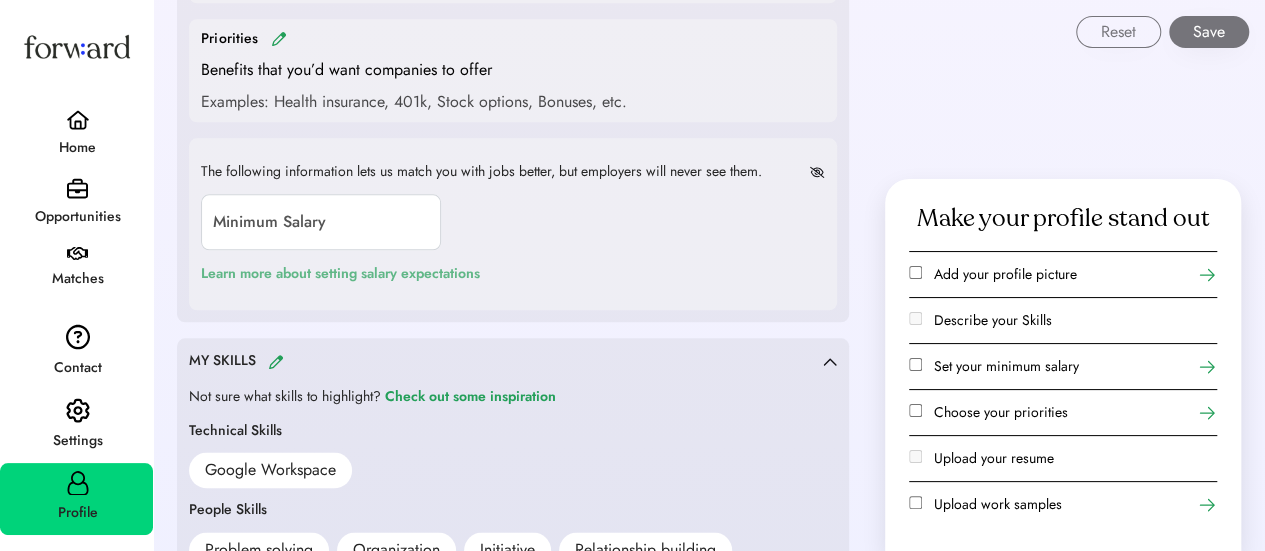 click on "Learn more about setting salary expectations" at bounding box center (340, 274) 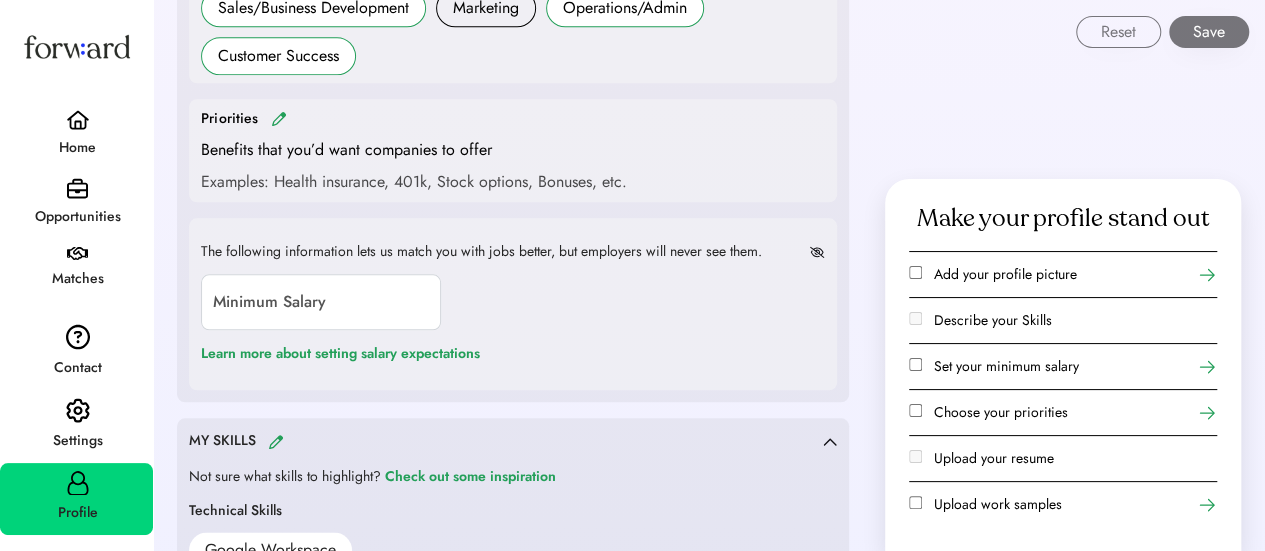 scroll, scrollTop: 978, scrollLeft: 0, axis: vertical 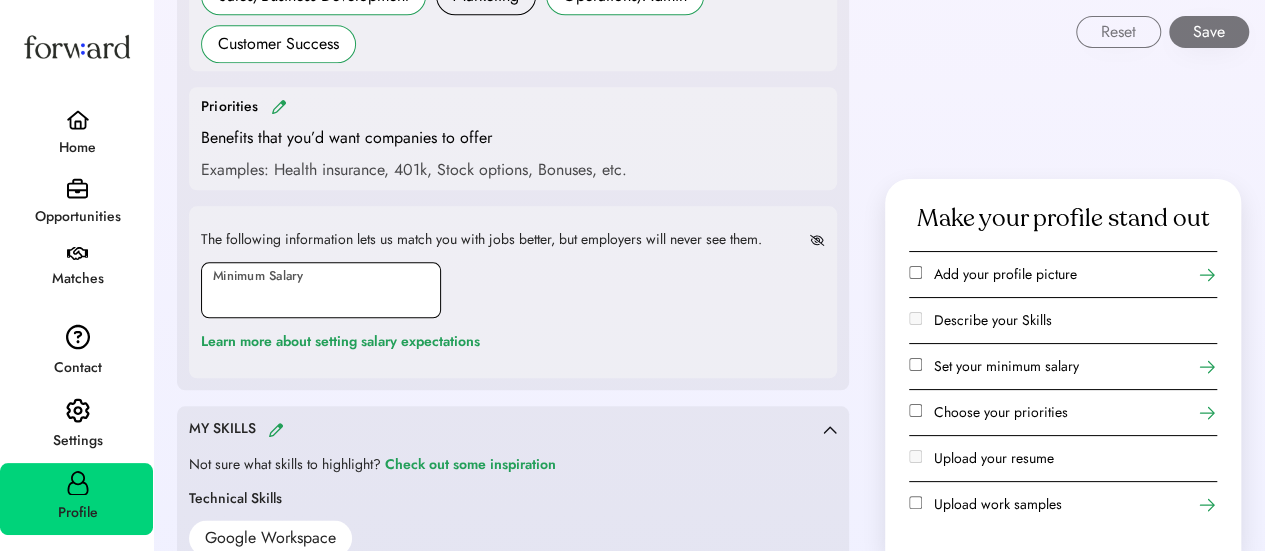 click at bounding box center (321, 290) 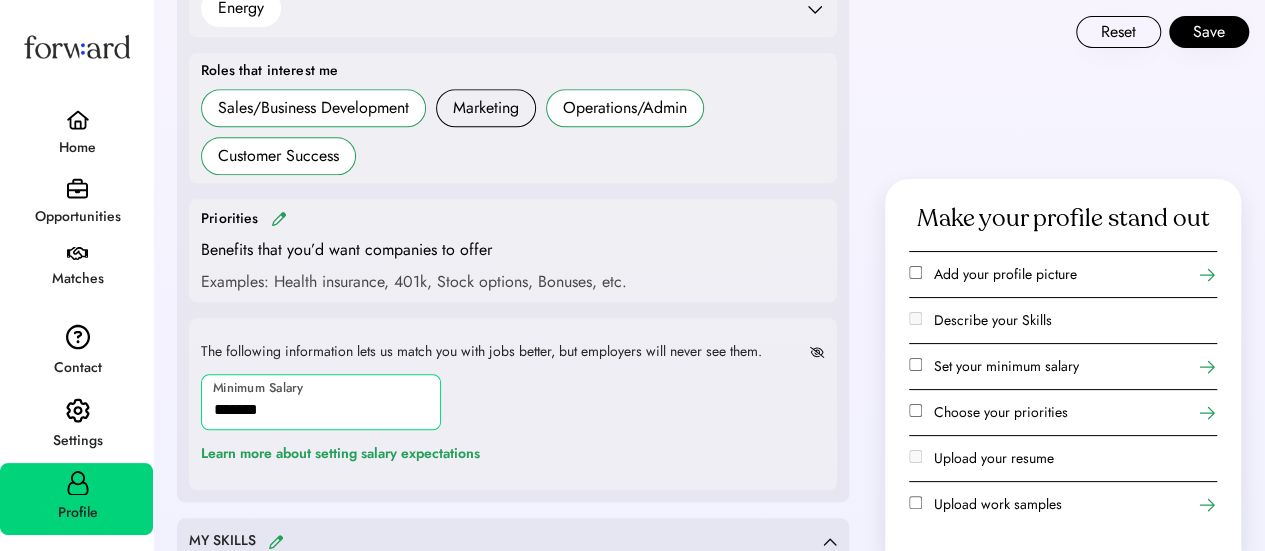 scroll, scrollTop: 858, scrollLeft: 0, axis: vertical 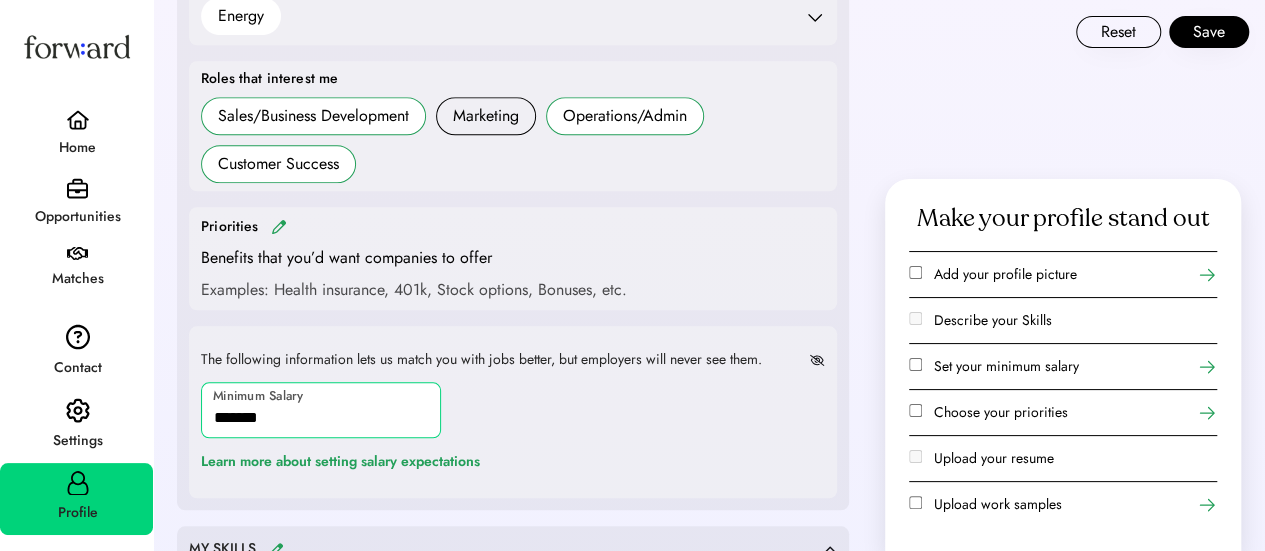 type on "*******" 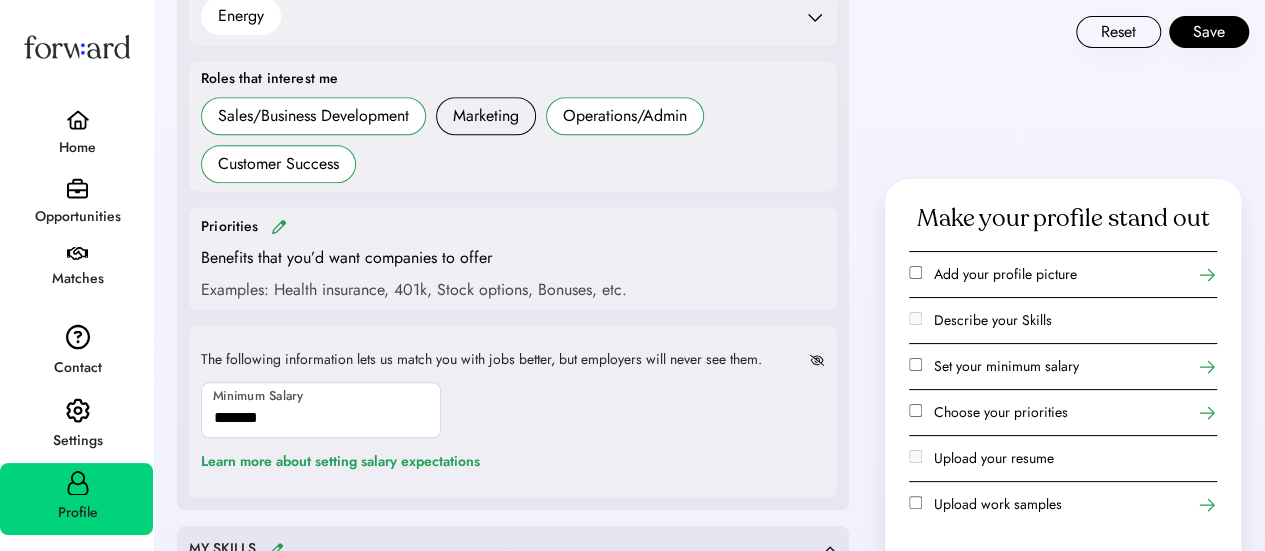 click on "Examples: Health insurance, 401k, Stock options, Bonuses, etc." at bounding box center (414, 290) 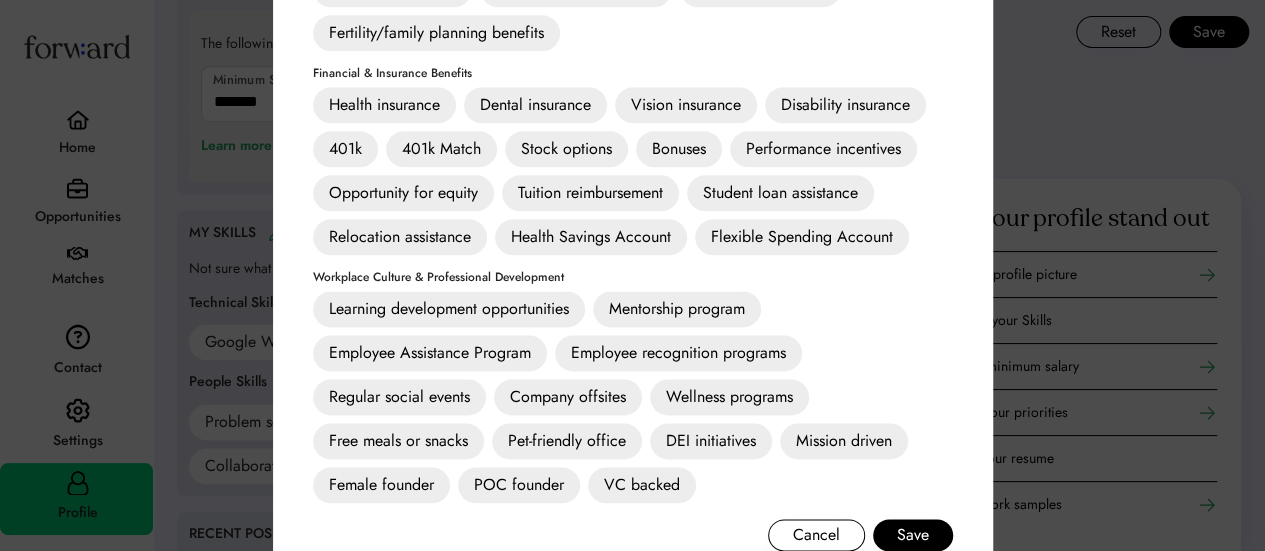 scroll, scrollTop: 1176, scrollLeft: 0, axis: vertical 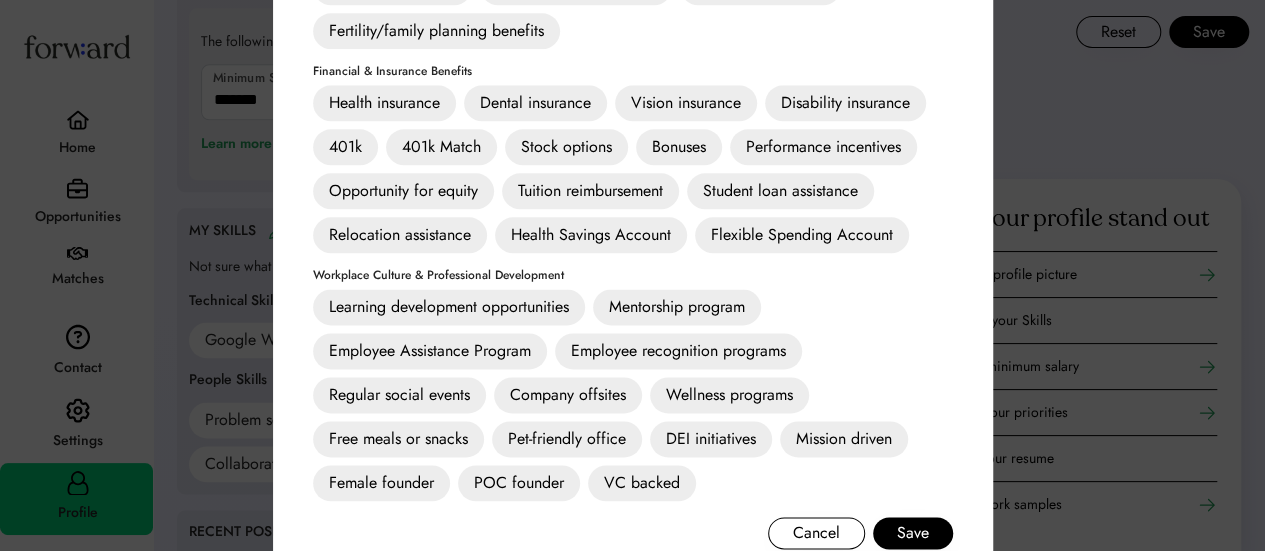 click on "Learning development opportunities" at bounding box center [449, 307] 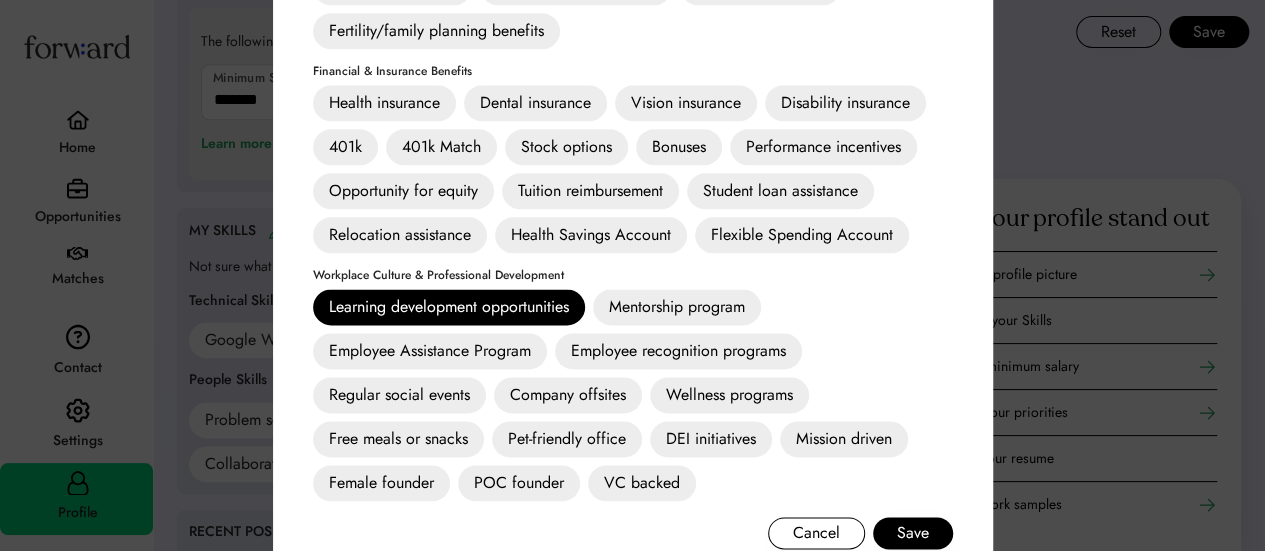 click on "Mentorship program" at bounding box center [677, 307] 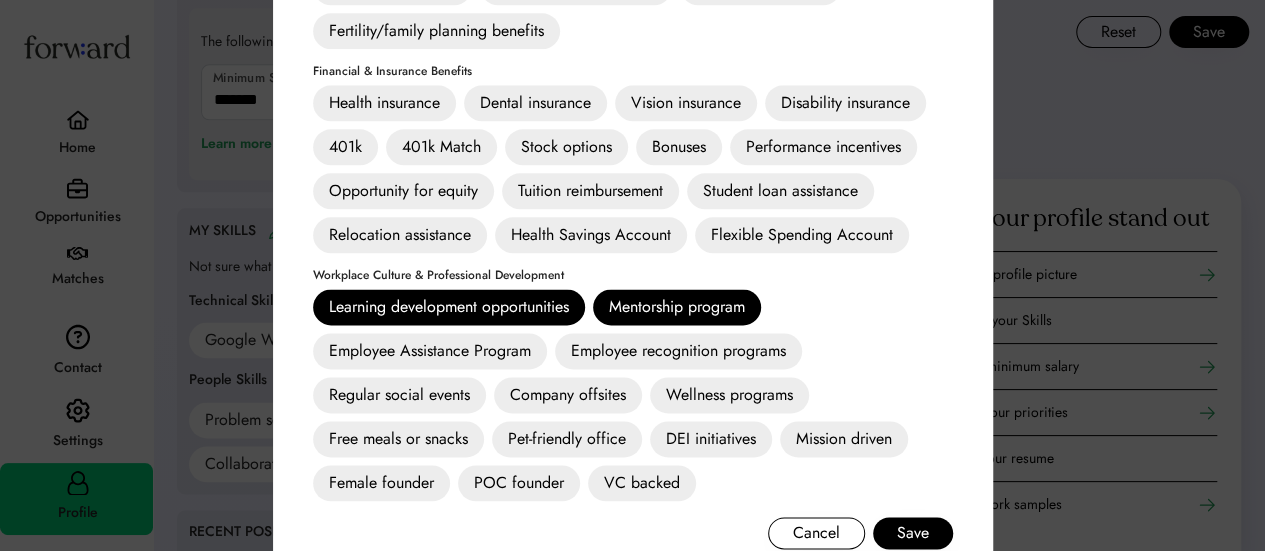 click on "Free meals or snacks" at bounding box center (398, 439) 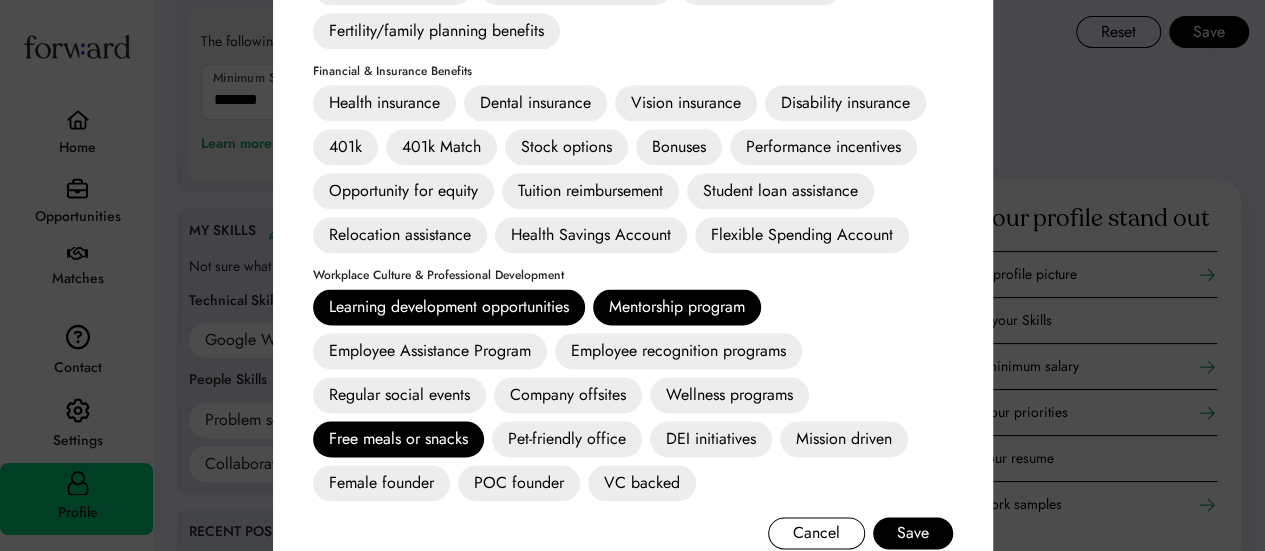 click on "Mission driven" at bounding box center [844, 439] 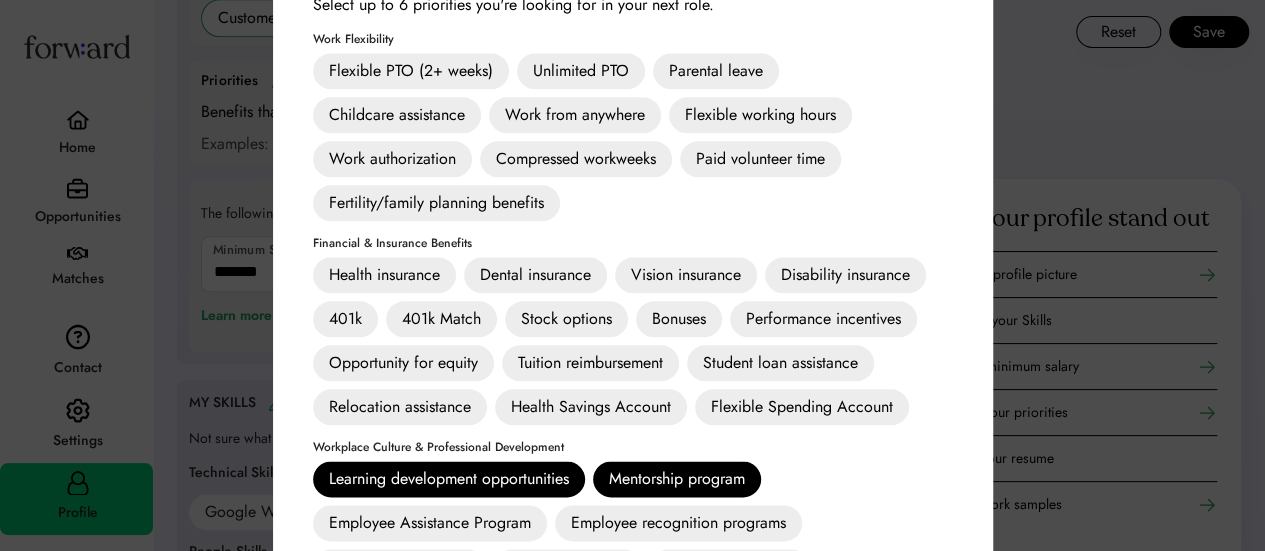 scroll, scrollTop: 998, scrollLeft: 0, axis: vertical 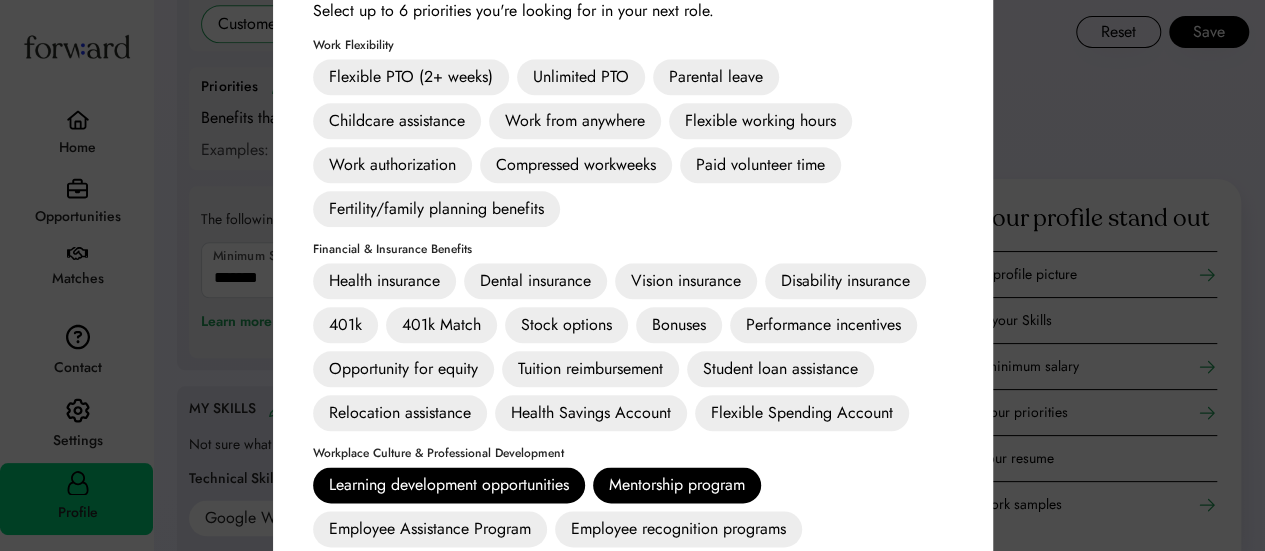 click on "Health insurance" at bounding box center [384, 281] 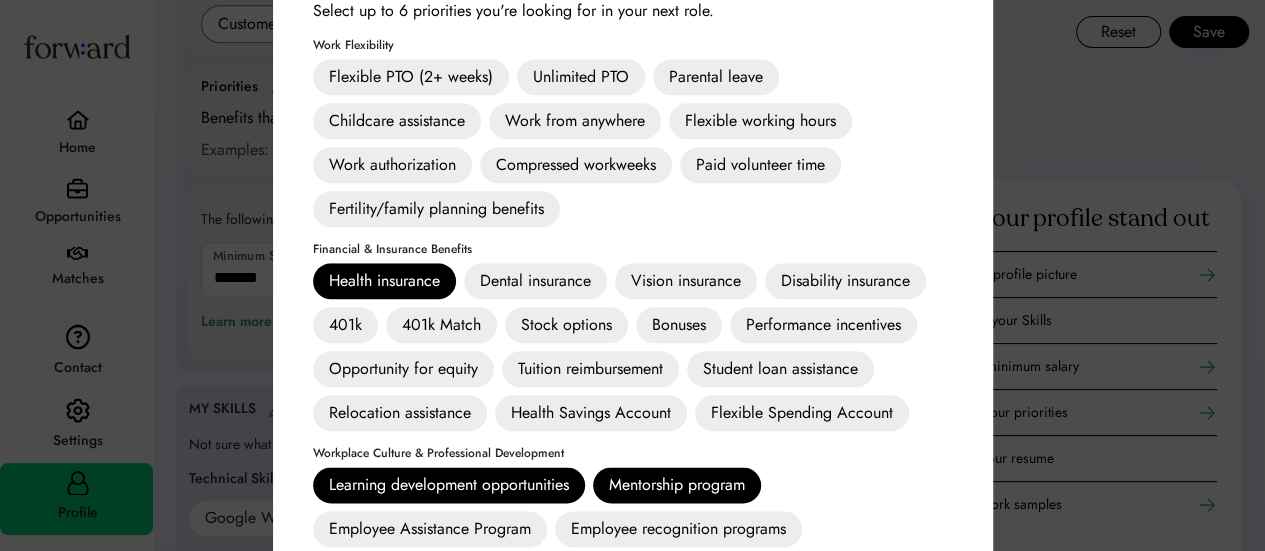 click on "Dental insurance" at bounding box center [535, 281] 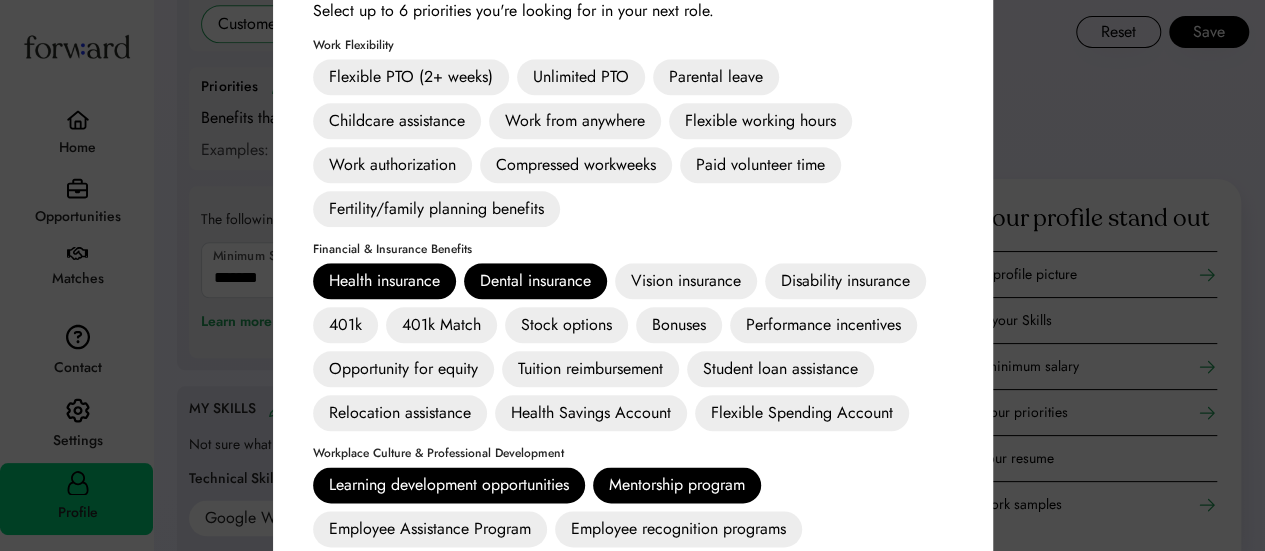 click on "Vision insurance" at bounding box center [686, 281] 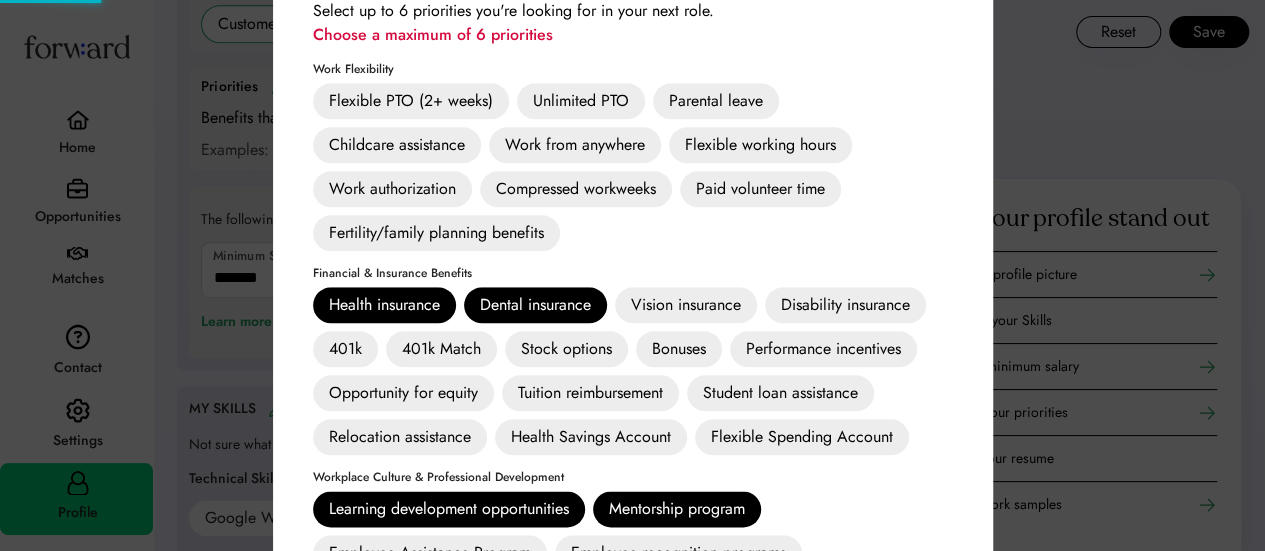 click on "Vision insurance" at bounding box center [686, 305] 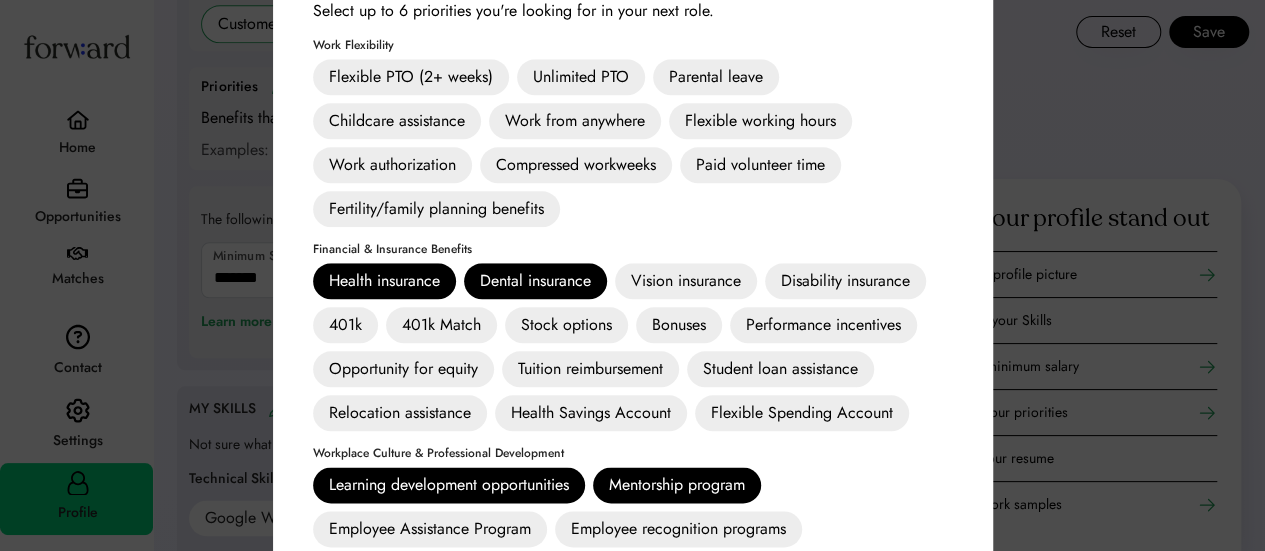 click on "Vision insurance" at bounding box center [686, 281] 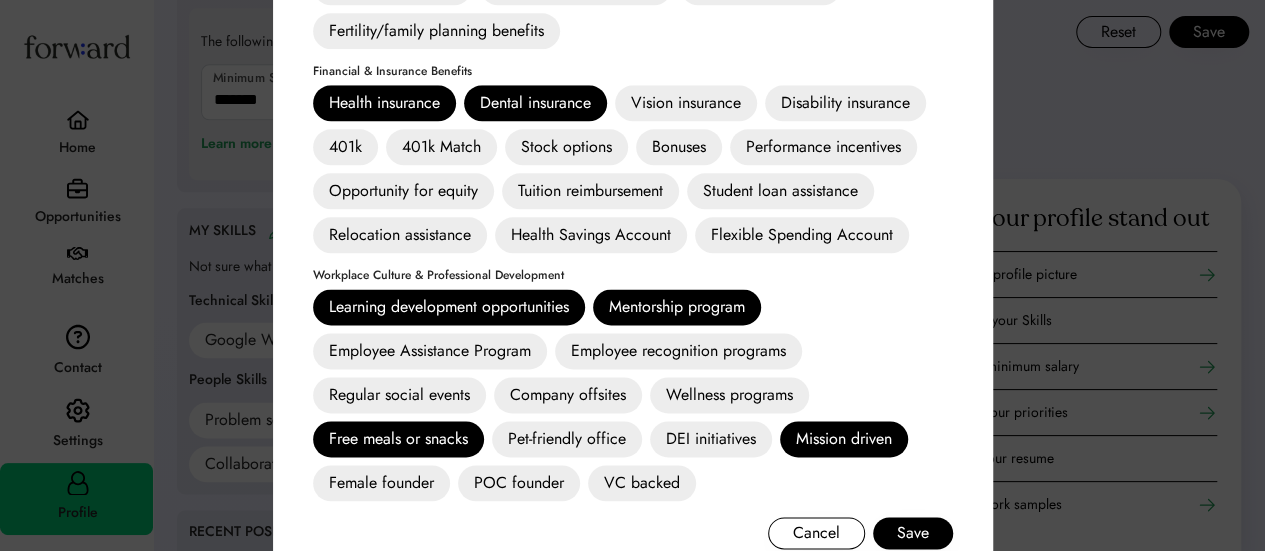 scroll, scrollTop: 1180, scrollLeft: 0, axis: vertical 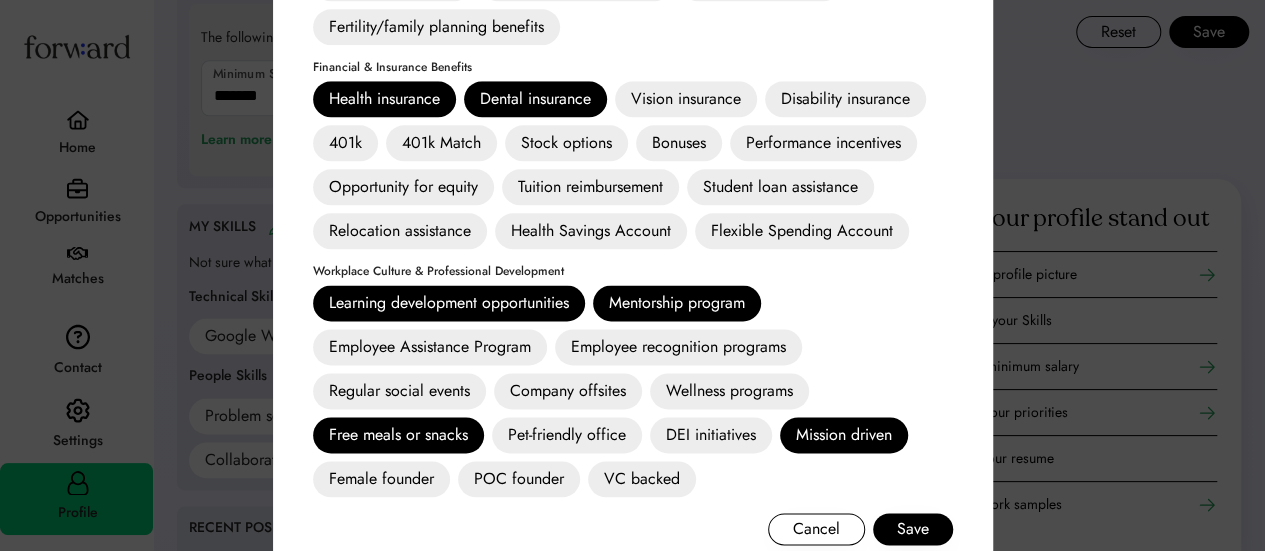 click on "Free meals or snacks" at bounding box center (398, 435) 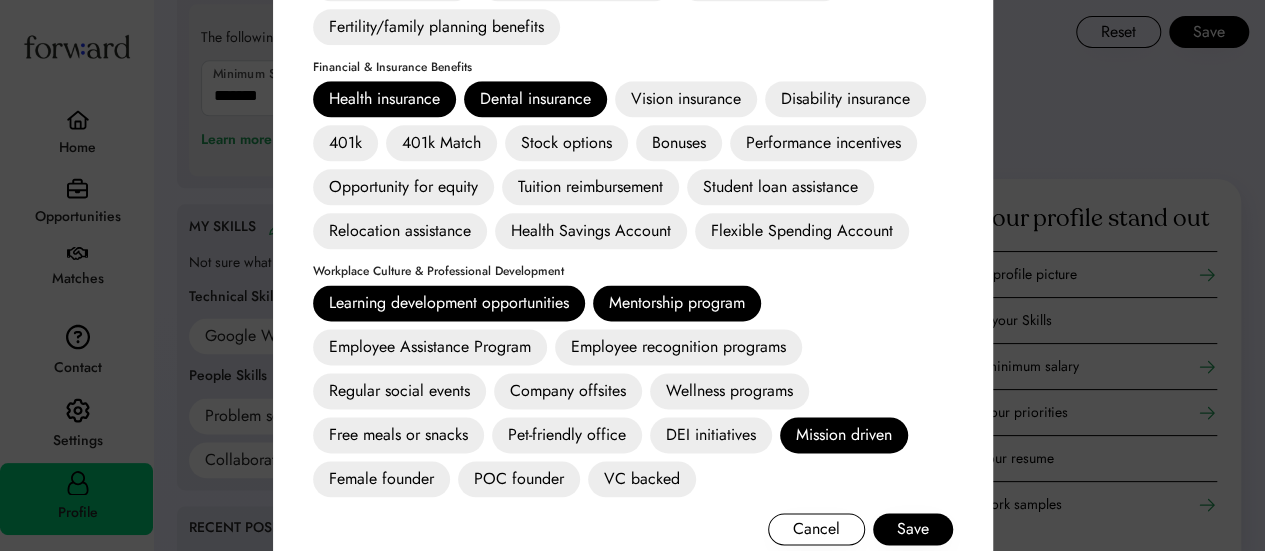 click on "Mentorship program" at bounding box center (677, 303) 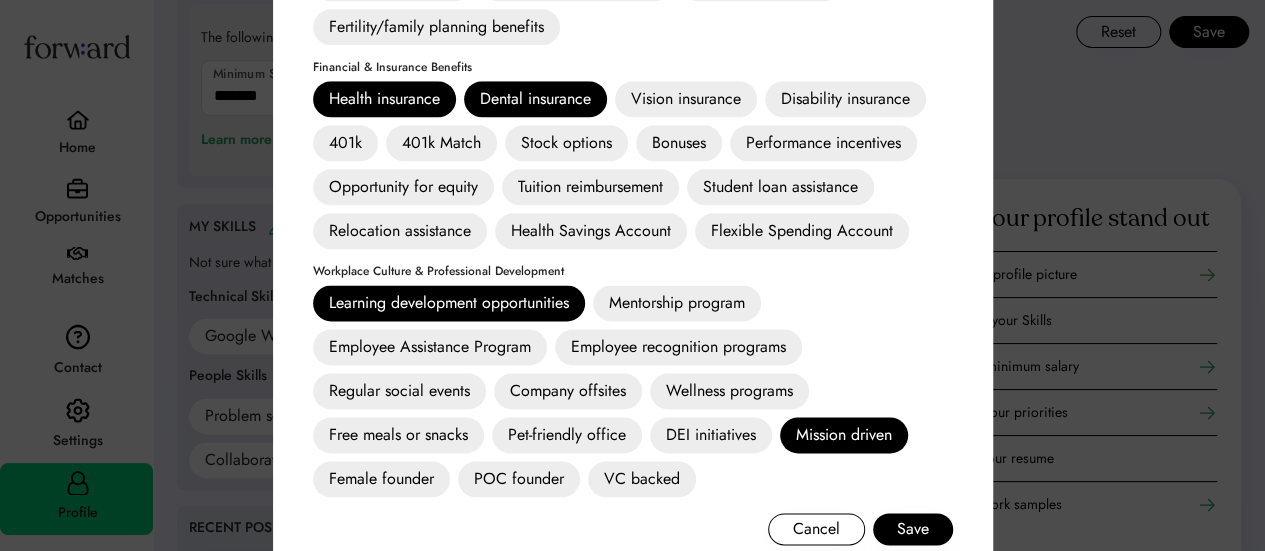 click on "Mission driven" at bounding box center [844, 435] 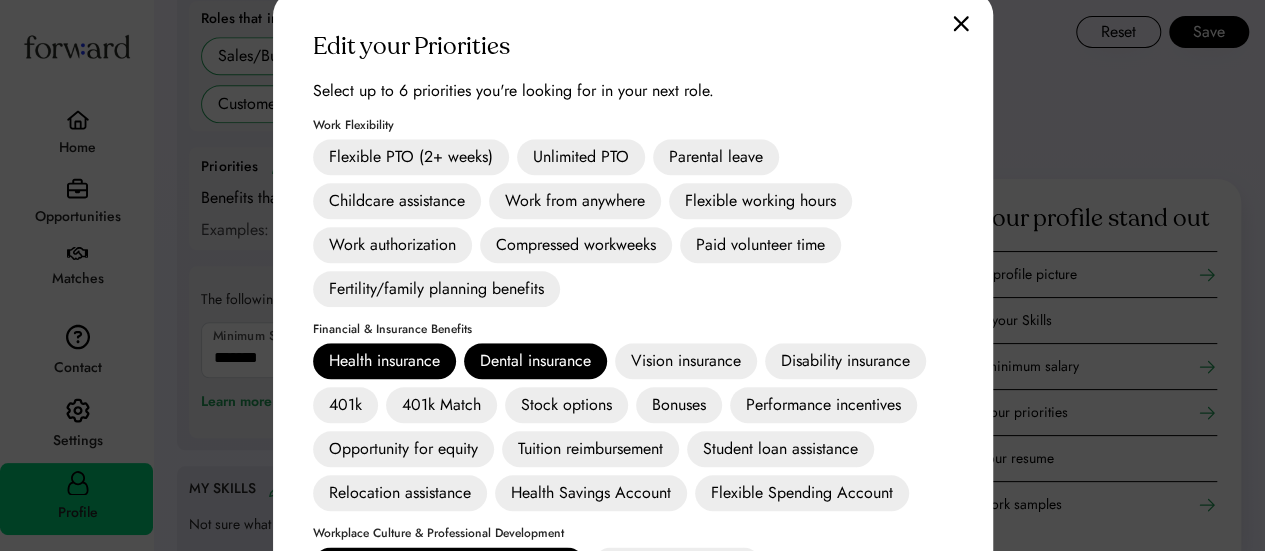 scroll, scrollTop: 918, scrollLeft: 0, axis: vertical 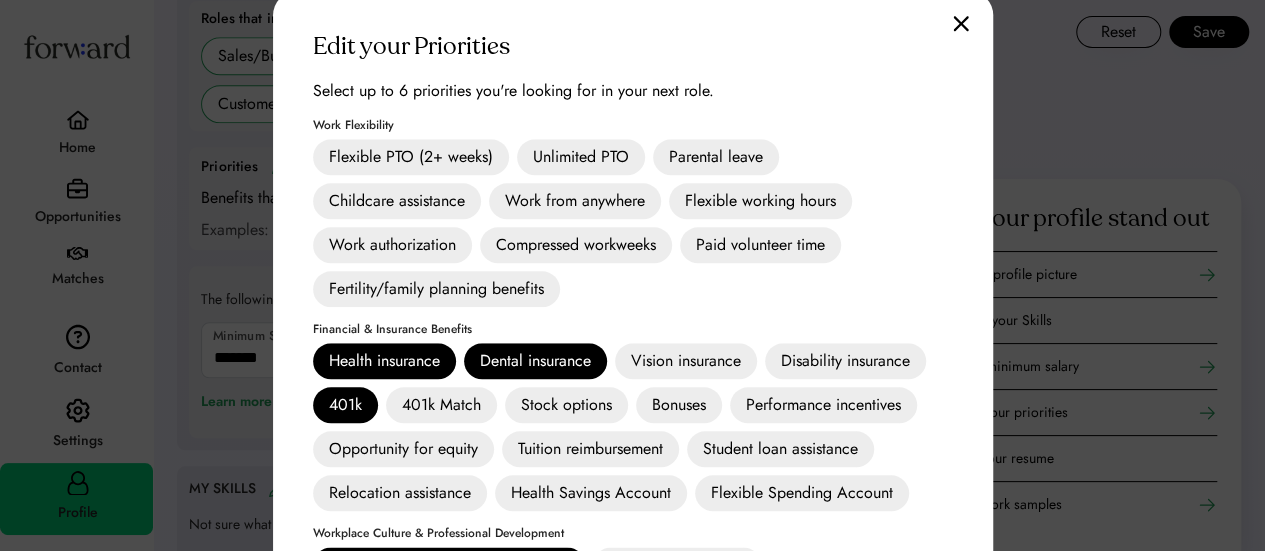 click on "Flexible PTO (2+ weeks)" at bounding box center (411, 157) 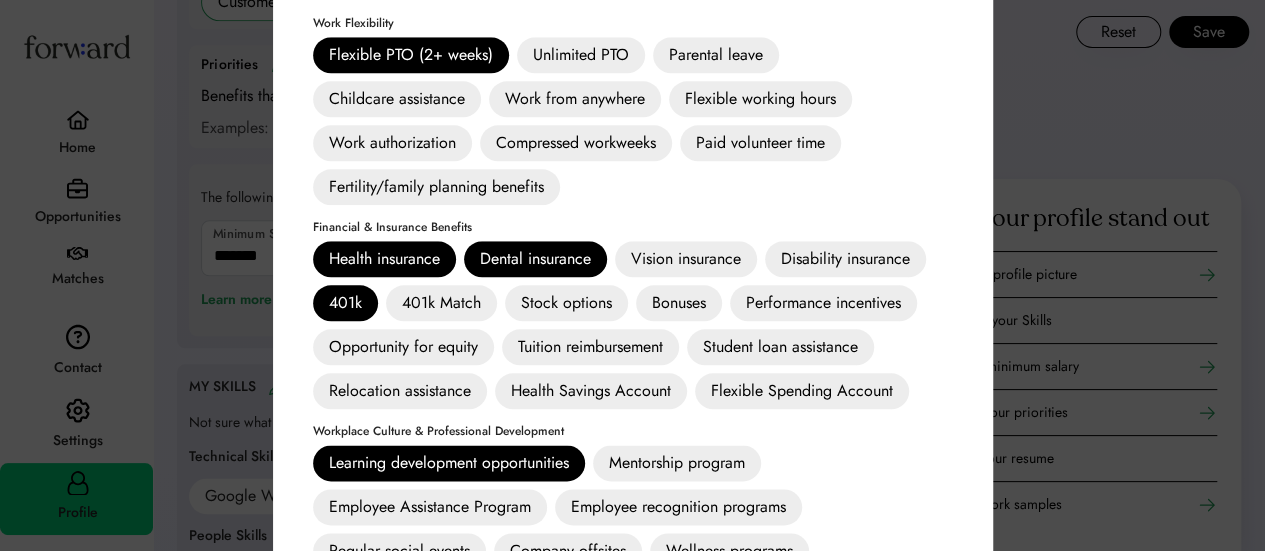 scroll, scrollTop: 1022, scrollLeft: 0, axis: vertical 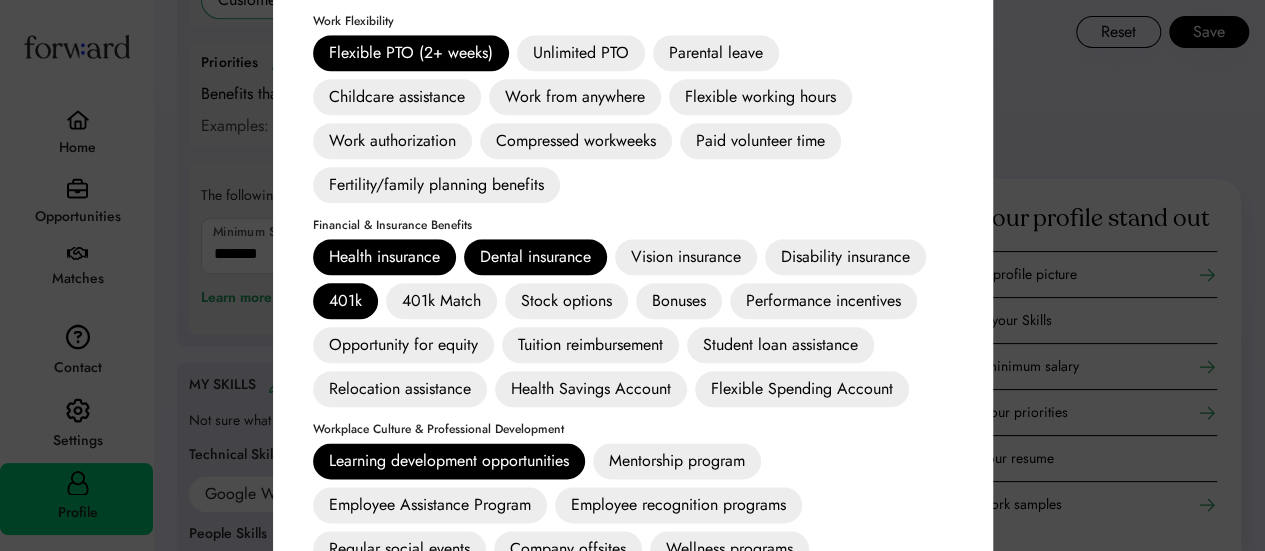click on "401k" at bounding box center (345, 301) 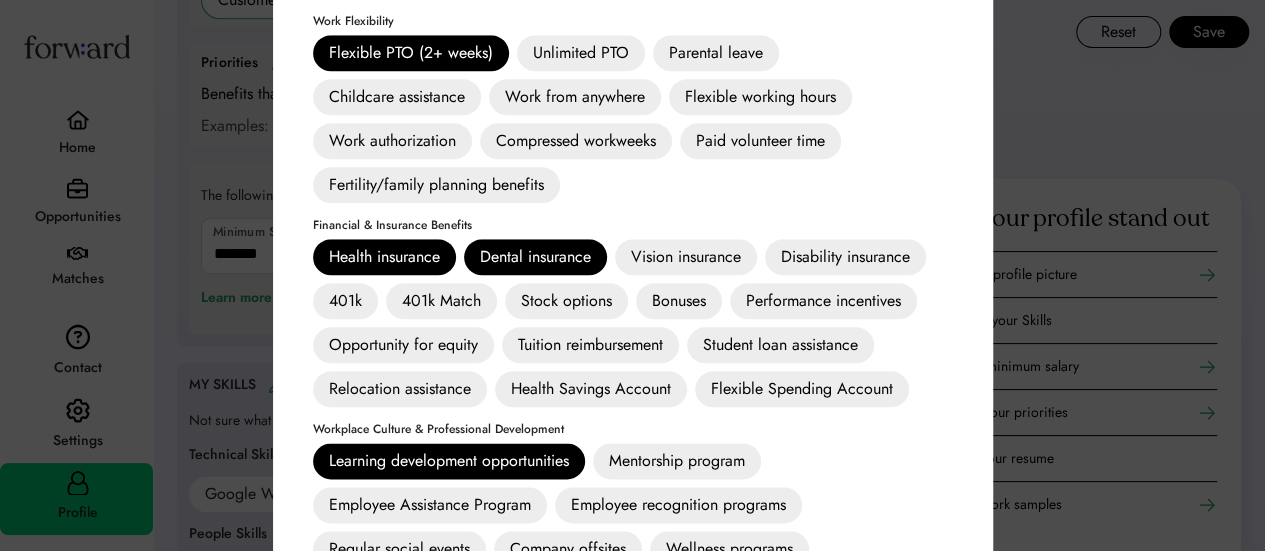 click on "401k" at bounding box center [345, 301] 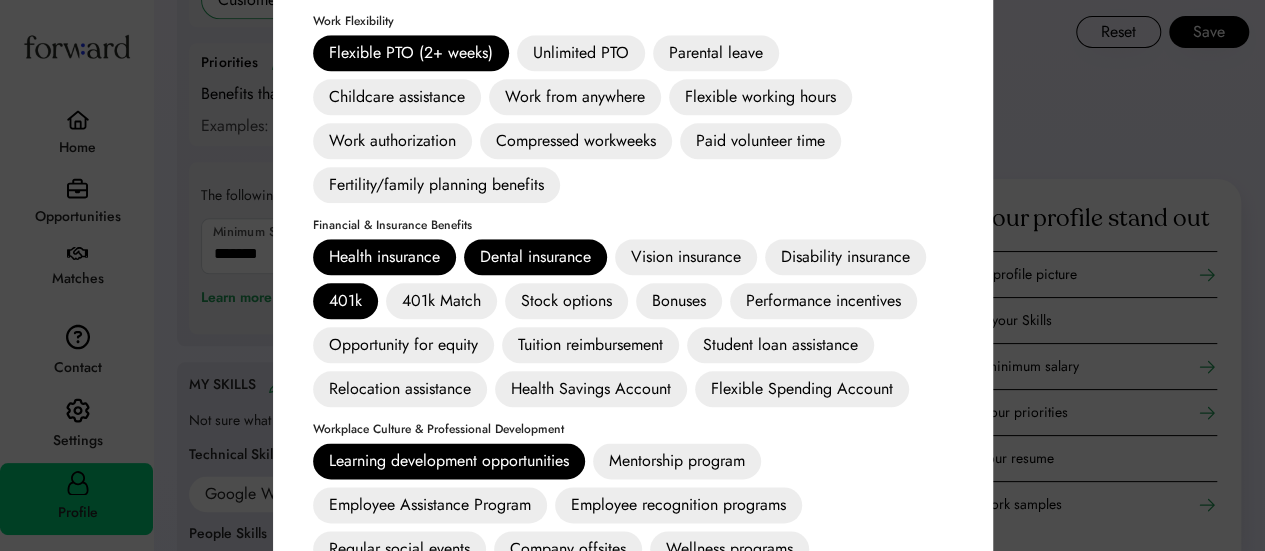 click on "Relocation assistance" at bounding box center [400, 389] 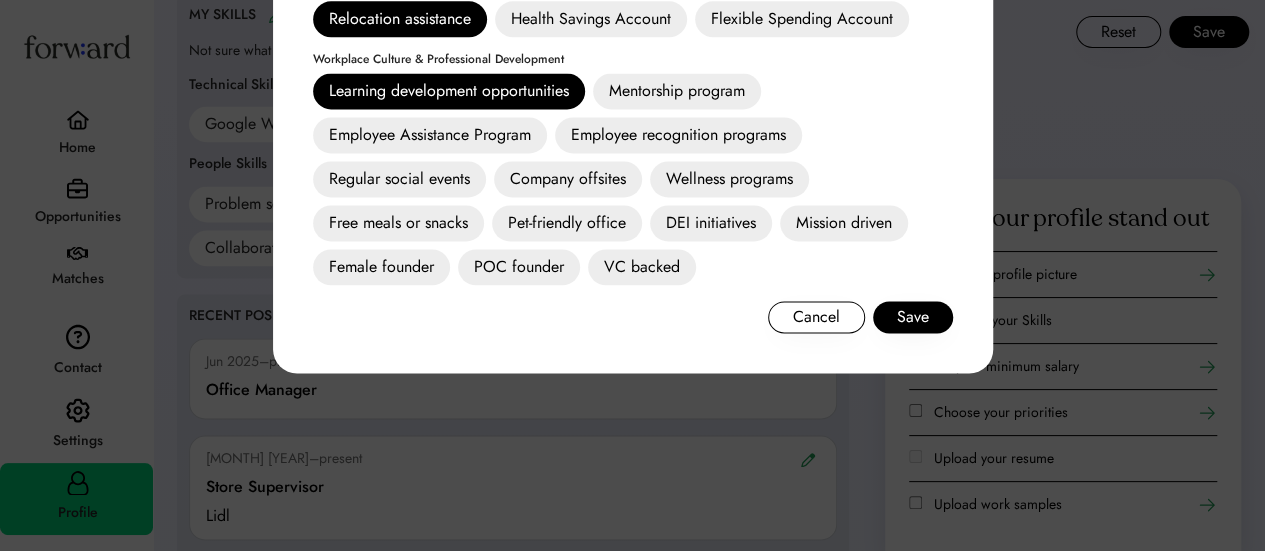 scroll, scrollTop: 1402, scrollLeft: 0, axis: vertical 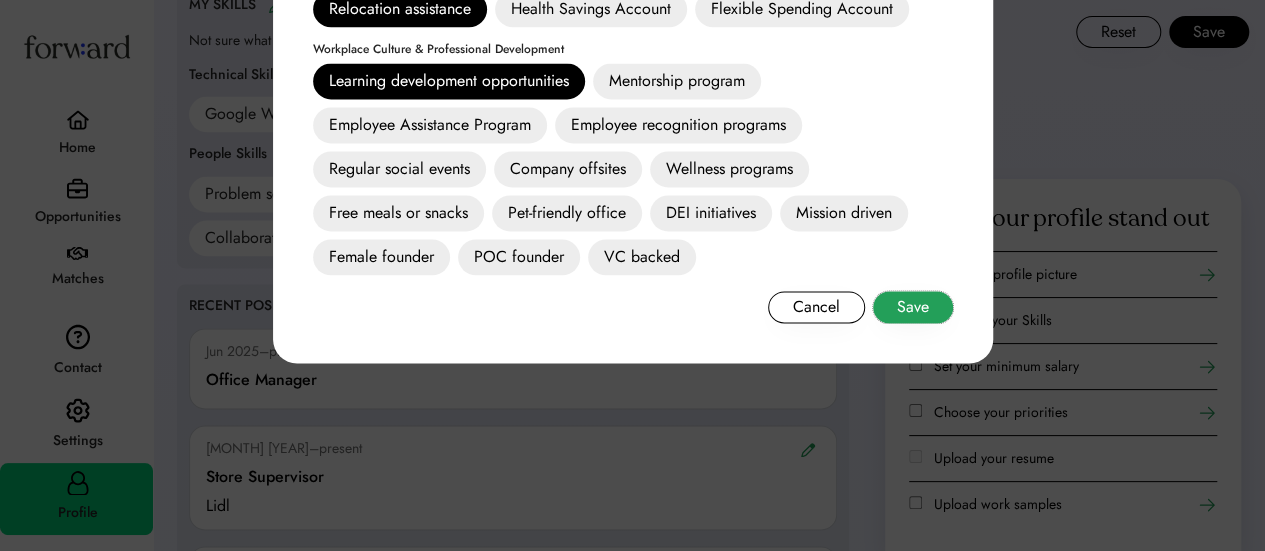 click on "Save" at bounding box center [913, 307] 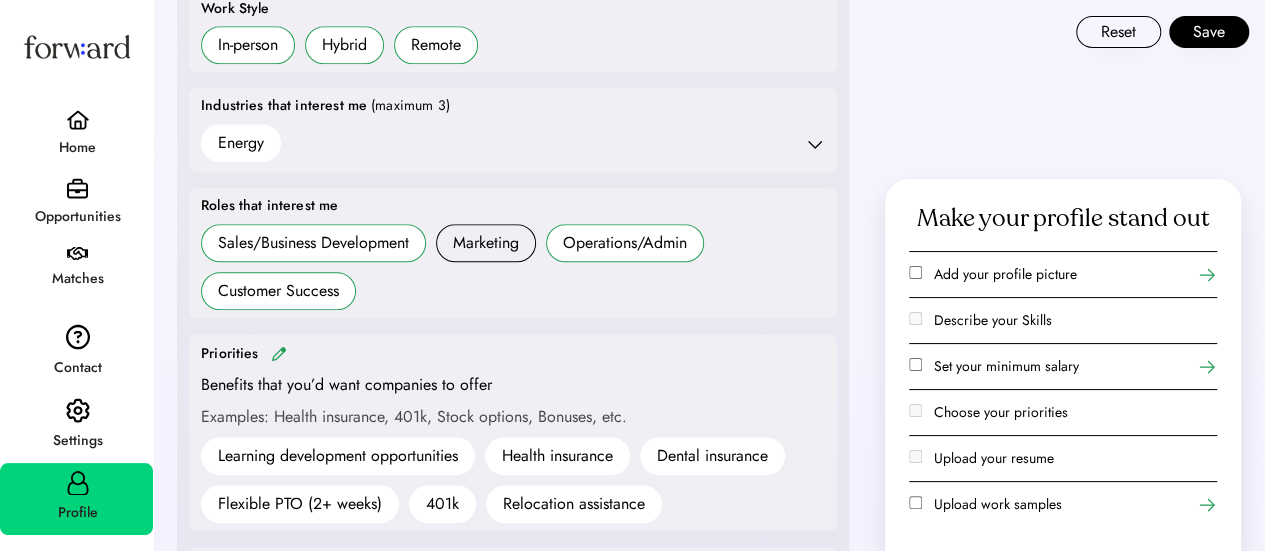 scroll, scrollTop: 671, scrollLeft: 0, axis: vertical 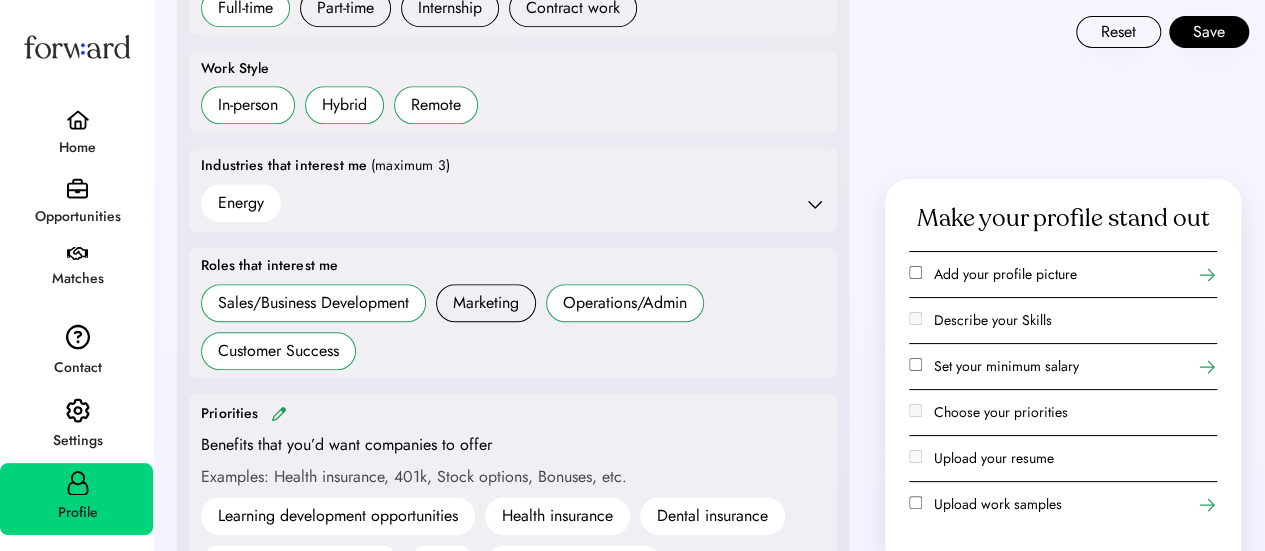 click on "Sales/Business Development Marketing Operations/Admin Customer Success" at bounding box center [513, 327] 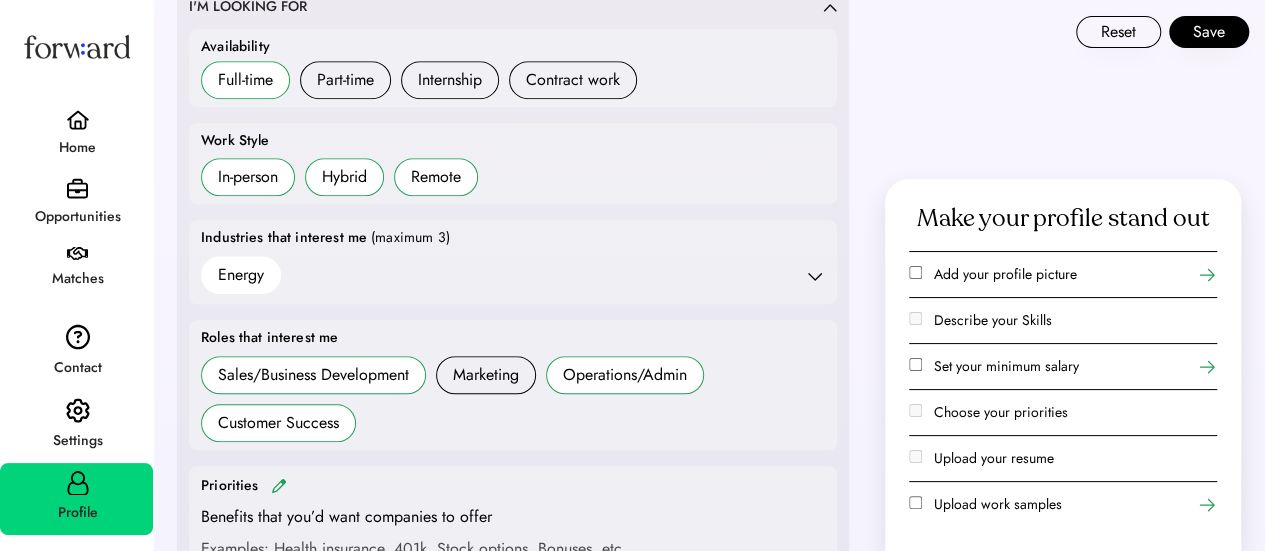 scroll, scrollTop: 571, scrollLeft: 0, axis: vertical 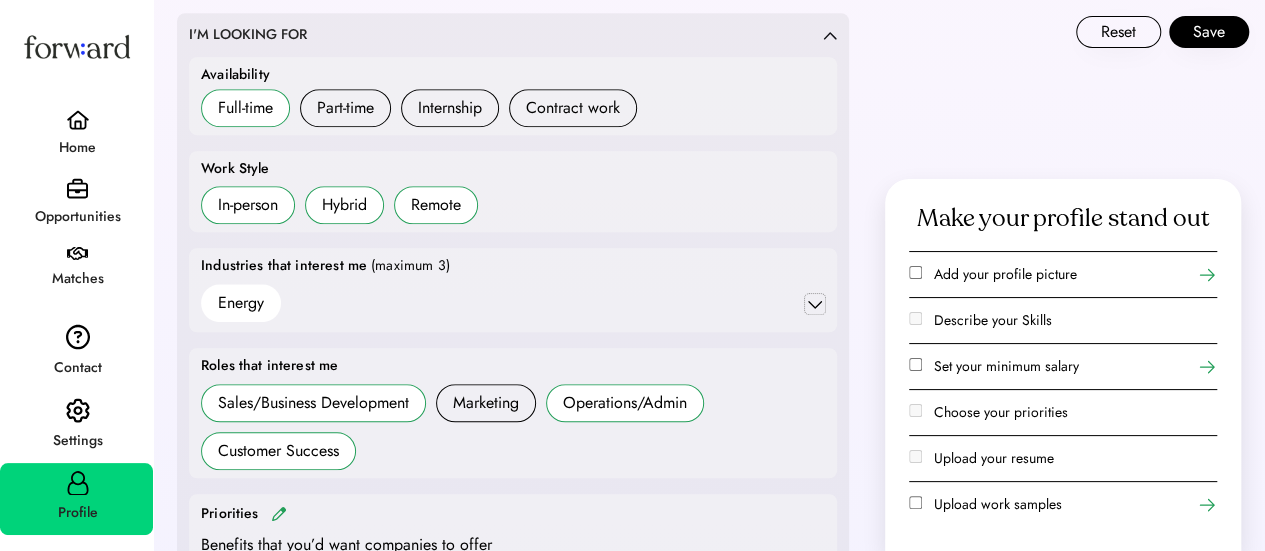 click 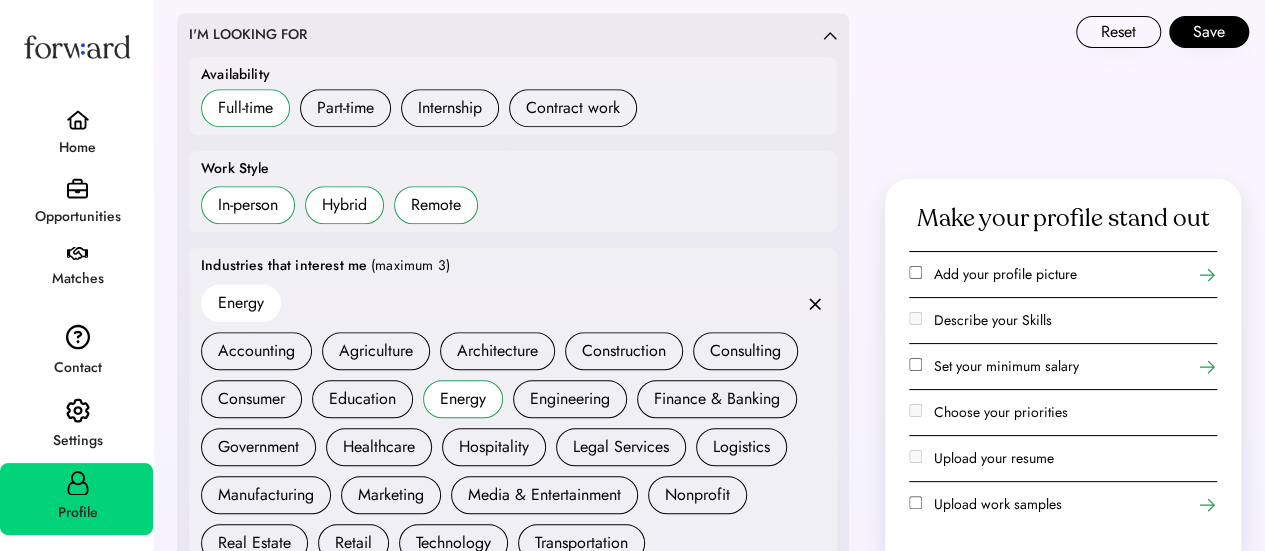 scroll, scrollTop: 660, scrollLeft: 0, axis: vertical 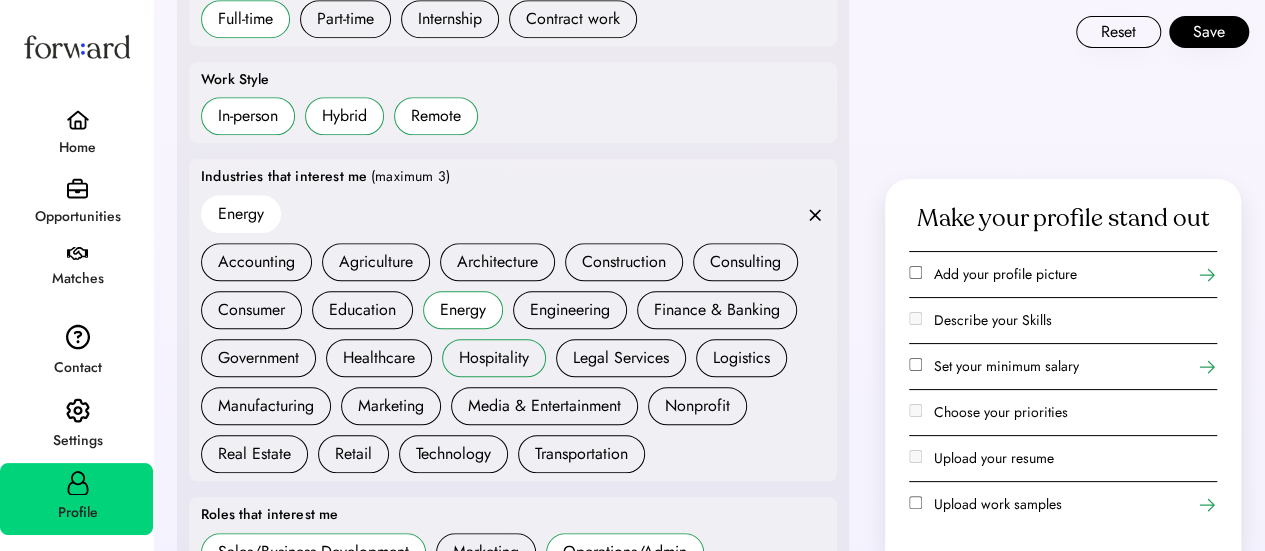 click on "Hospitality" at bounding box center (494, 358) 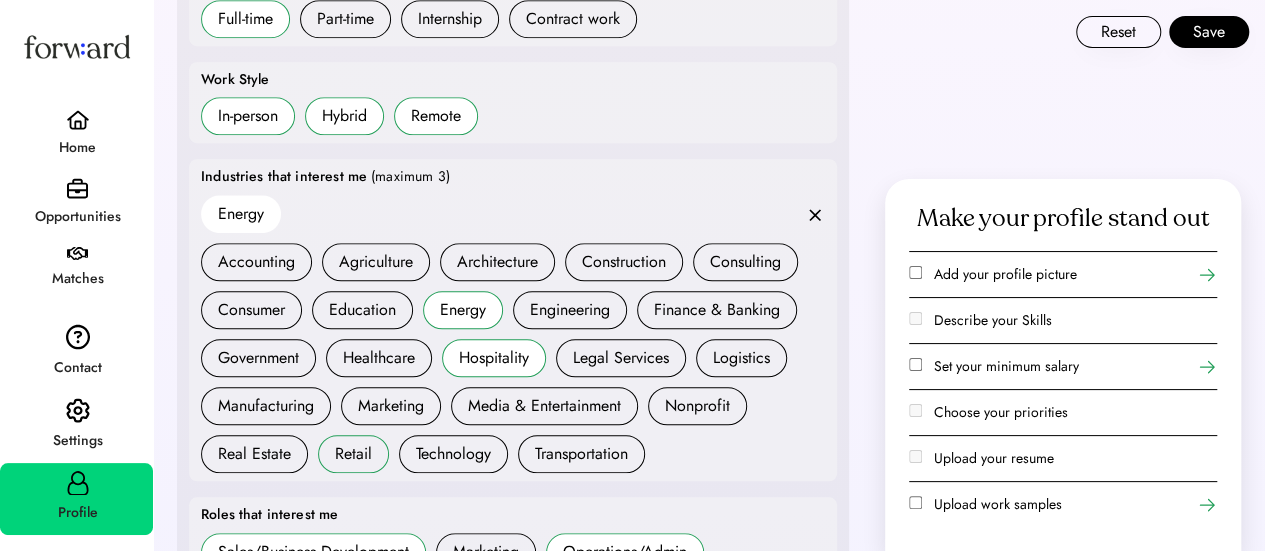 click on "Retail" at bounding box center [353, 454] 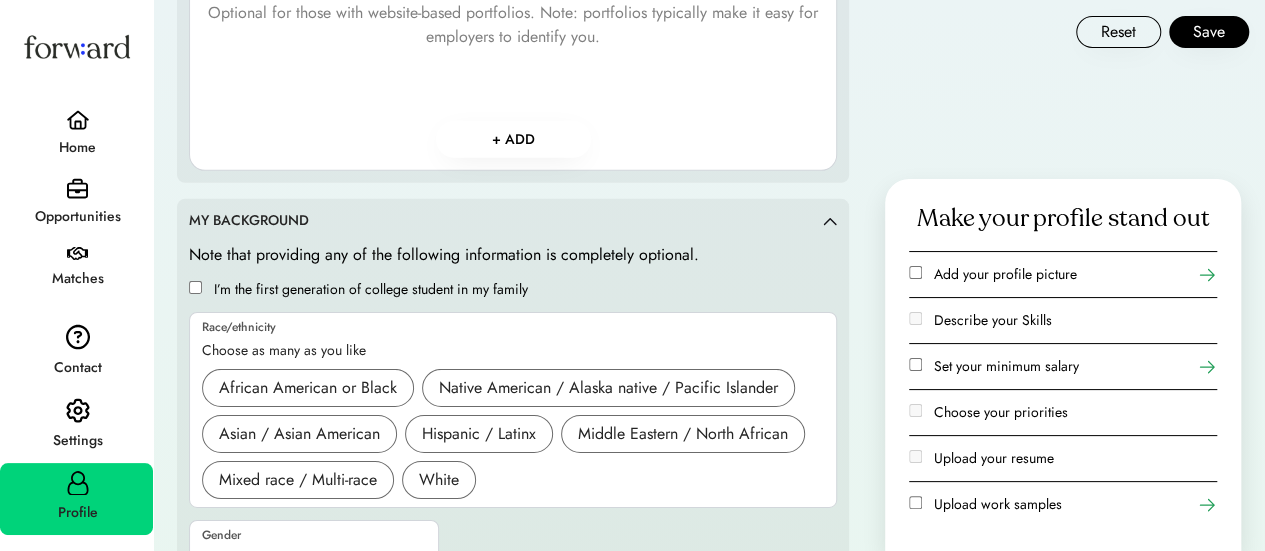 scroll, scrollTop: 3170, scrollLeft: 0, axis: vertical 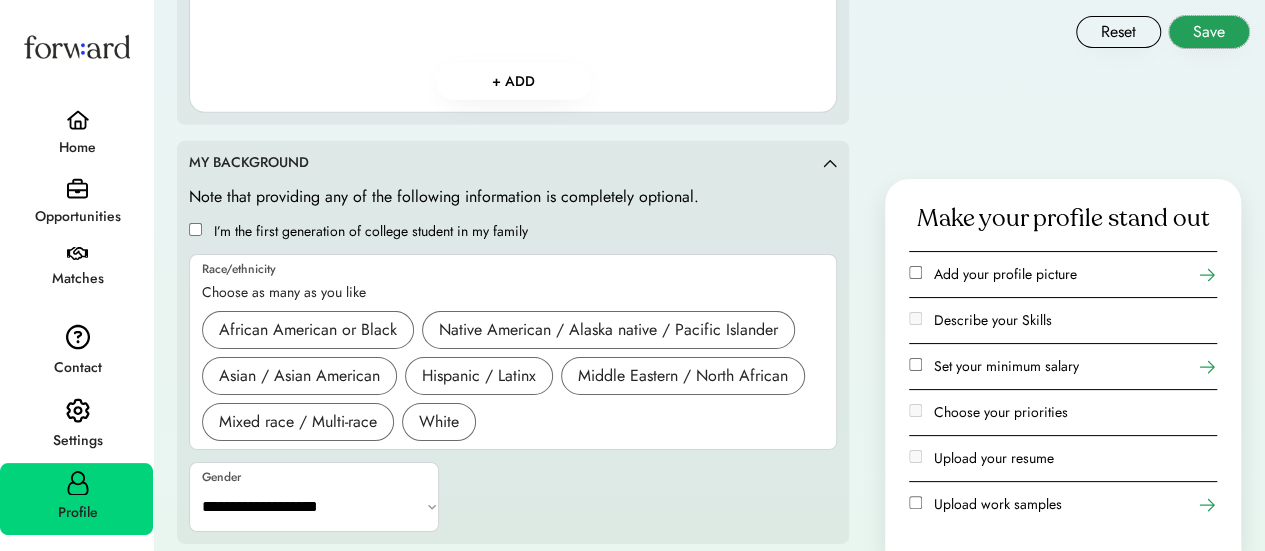 click on "Save" at bounding box center [1209, 32] 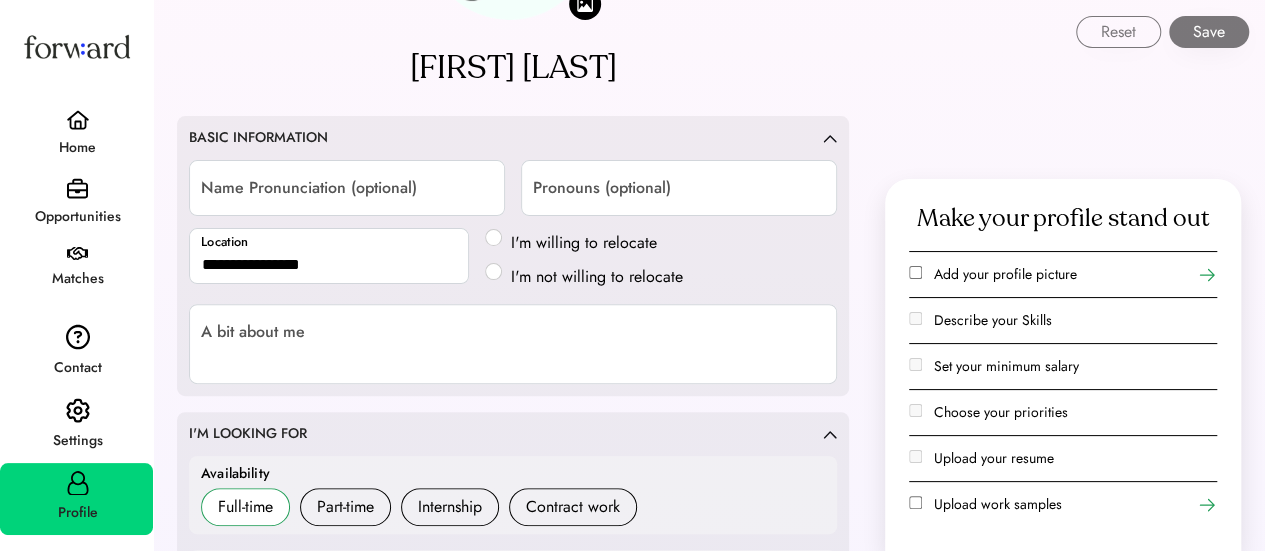 scroll, scrollTop: 171, scrollLeft: 0, axis: vertical 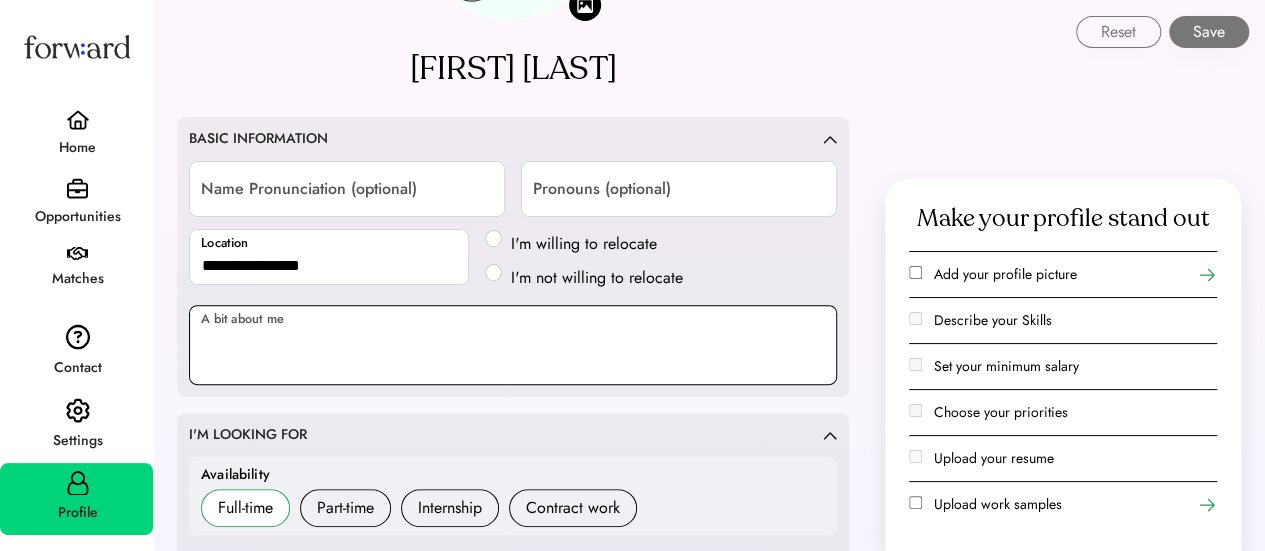 click at bounding box center (513, 345) 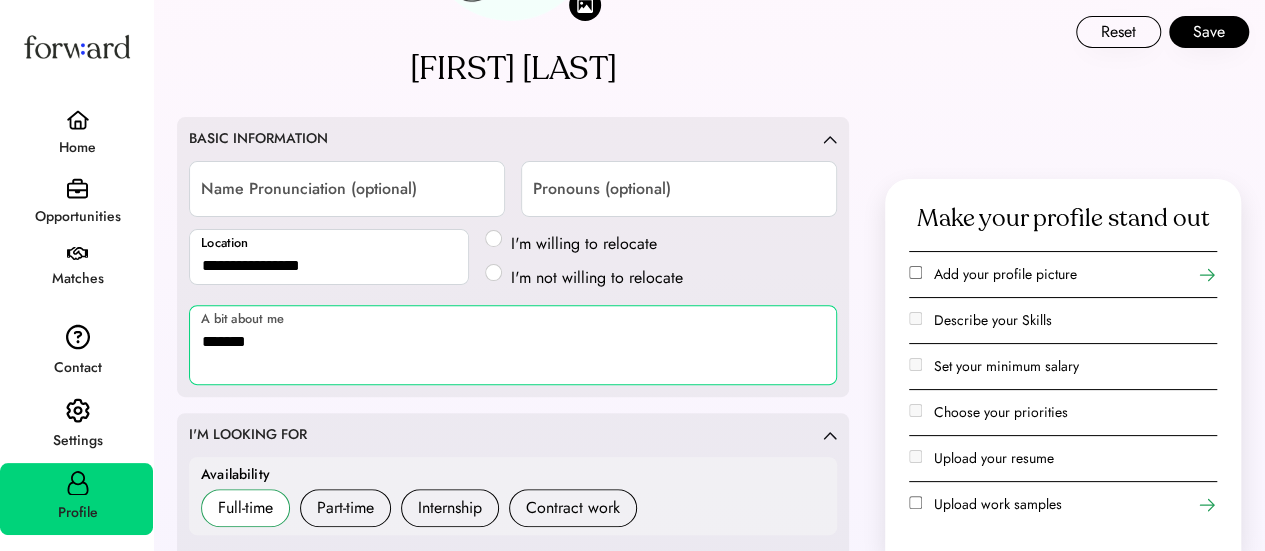 paste on "**********" 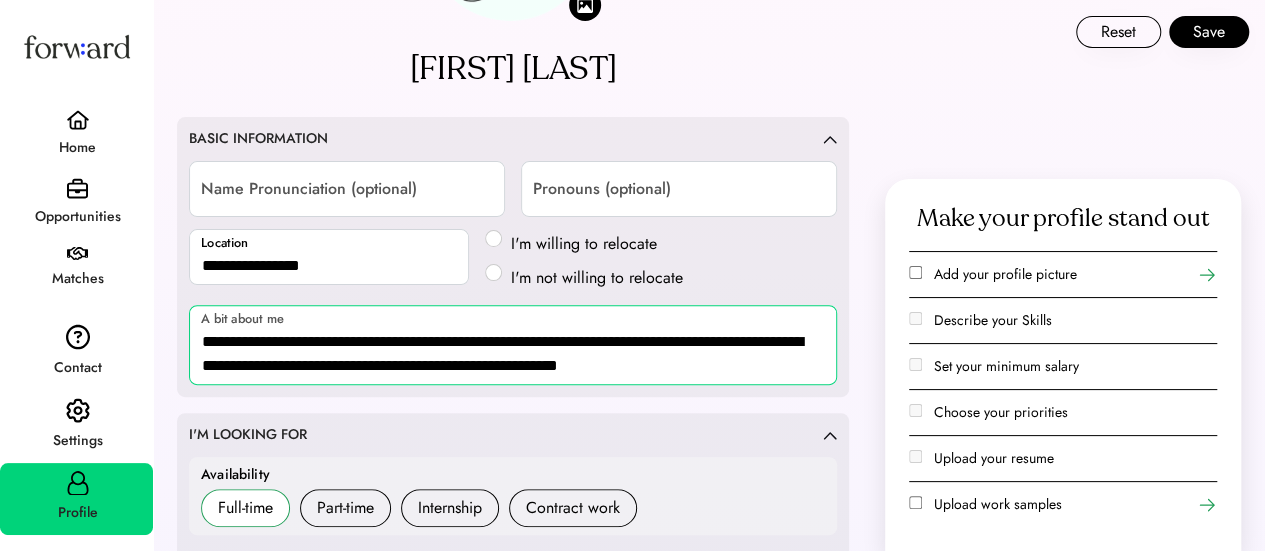 click on "**********" at bounding box center [513, 345] 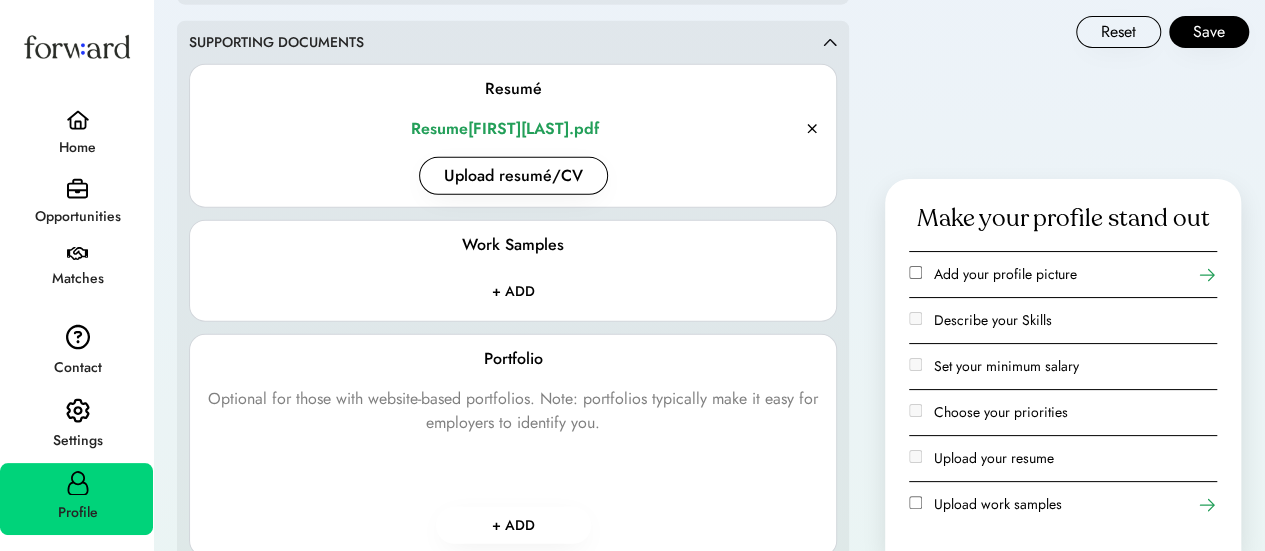 scroll, scrollTop: 2565, scrollLeft: 0, axis: vertical 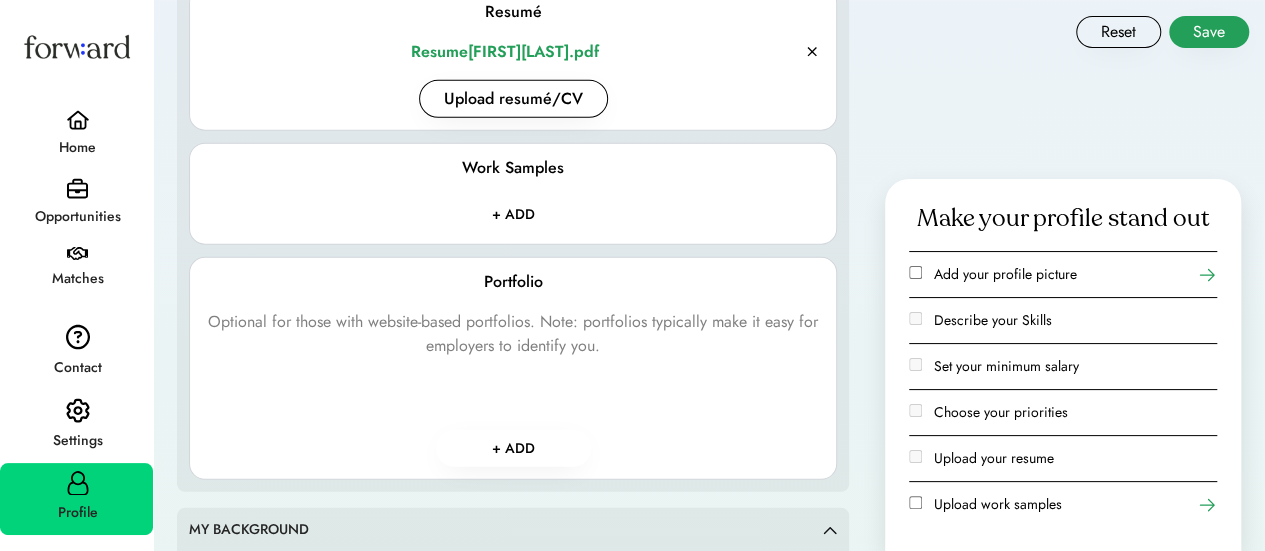 type on "**********" 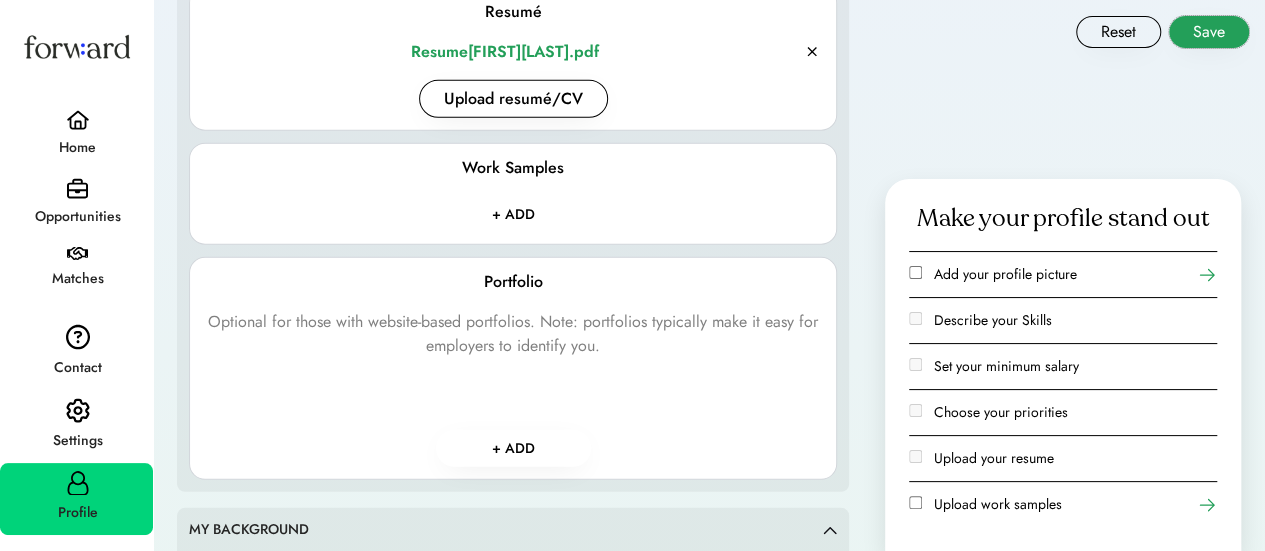 click on "Save" at bounding box center (1209, 32) 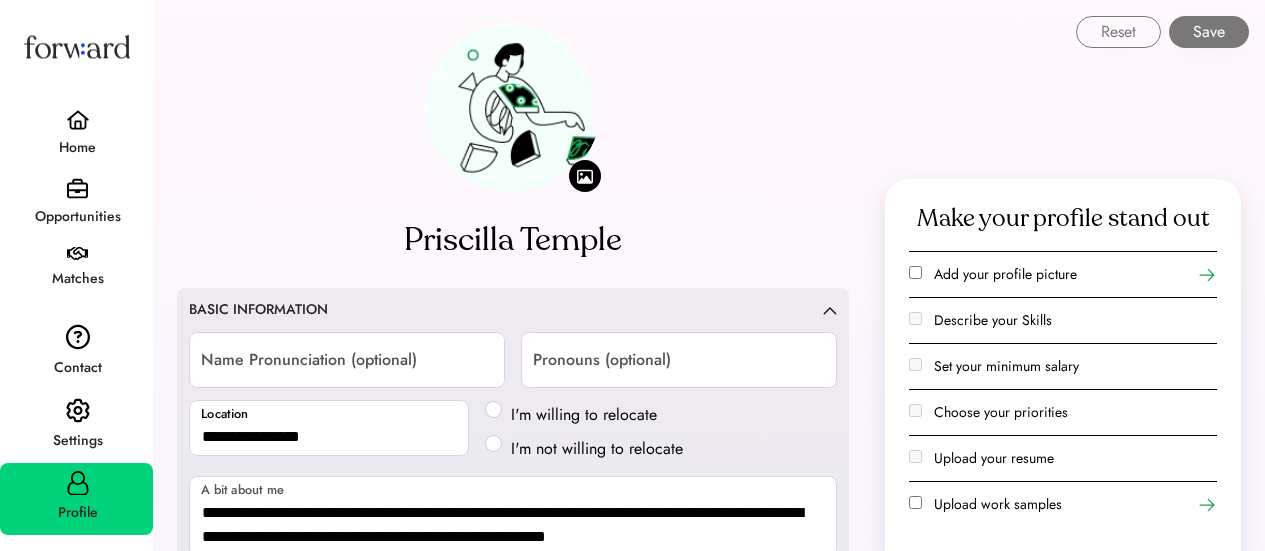 scroll, scrollTop: 0, scrollLeft: 0, axis: both 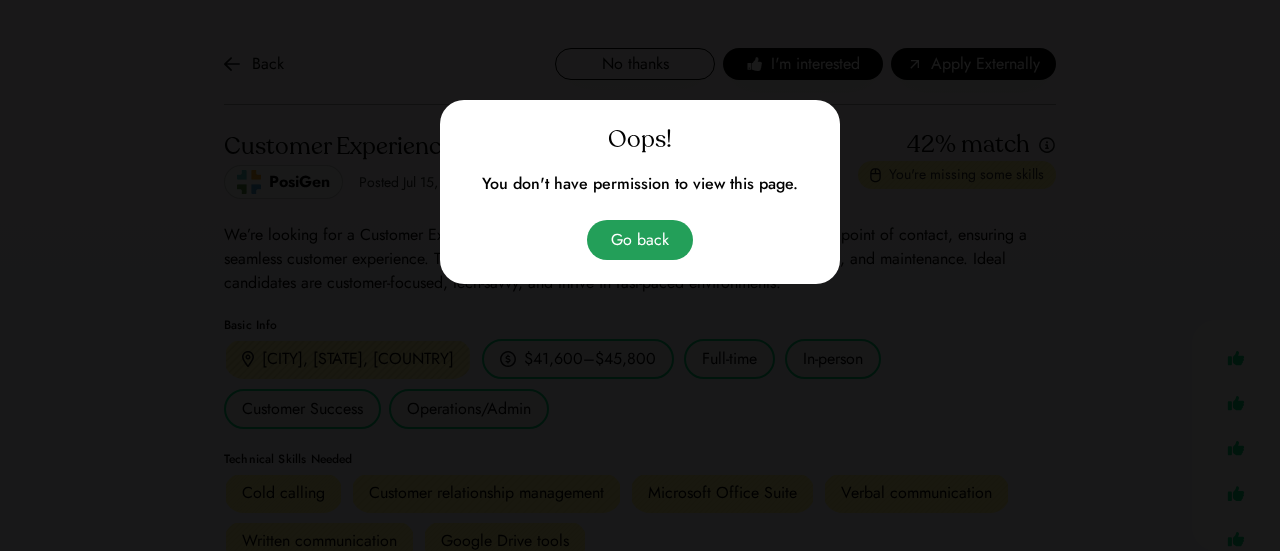click on "Go back" at bounding box center (640, 240) 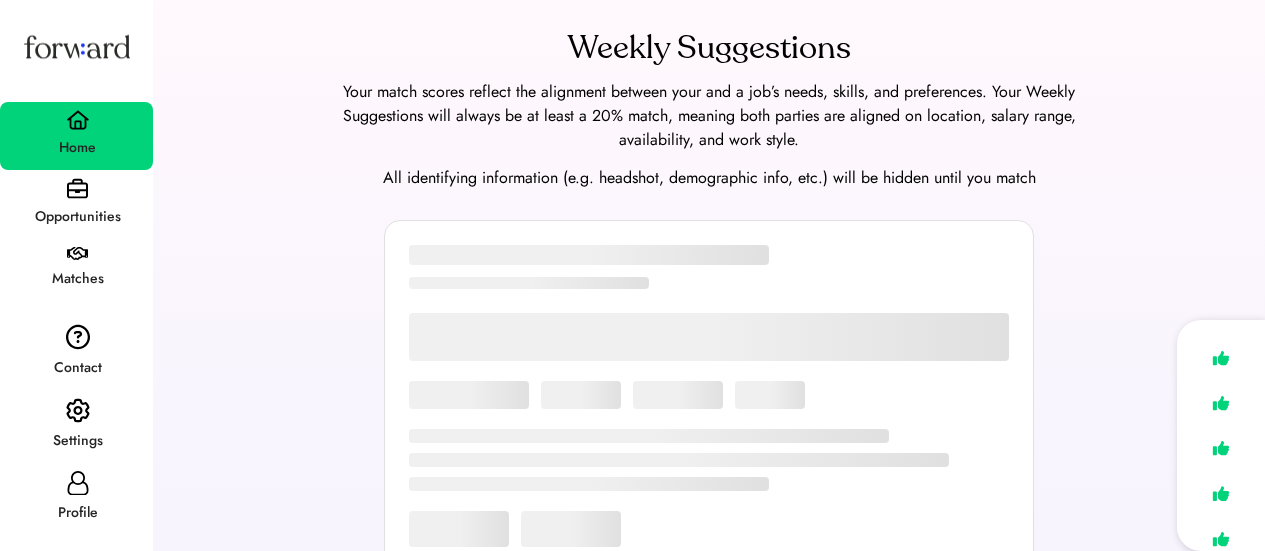 scroll, scrollTop: 0, scrollLeft: 0, axis: both 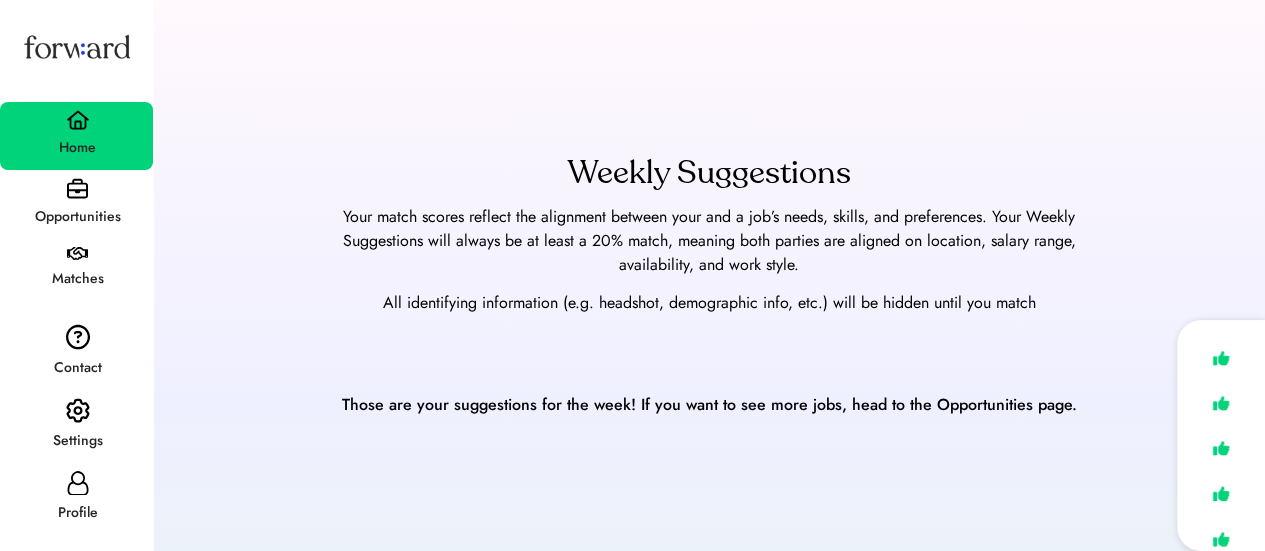 click on "Opportunities" at bounding box center [76, 204] 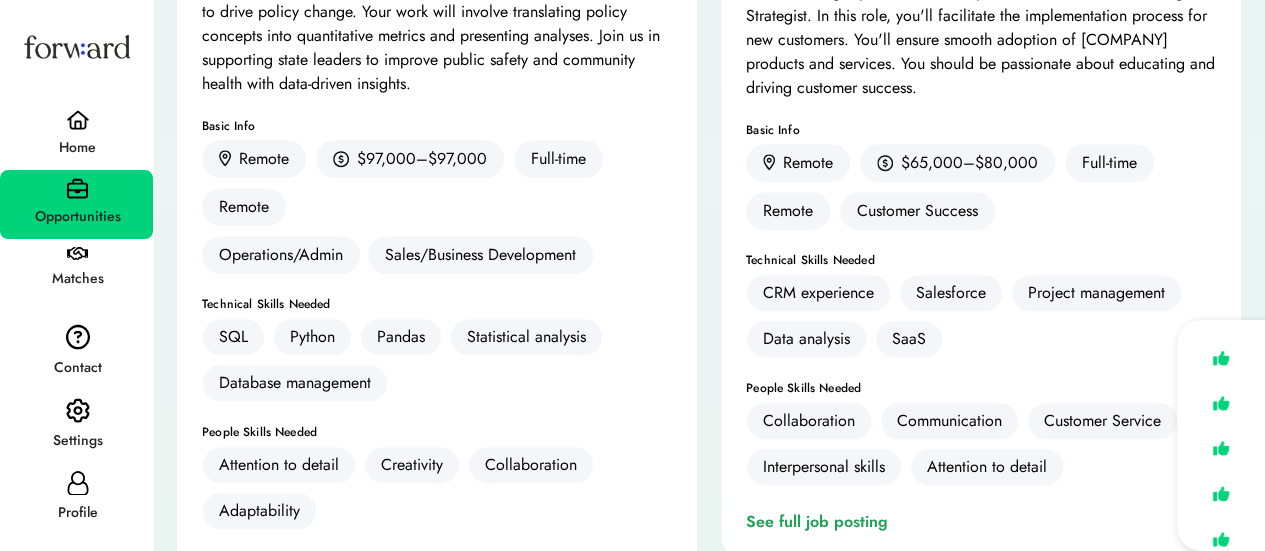 scroll, scrollTop: 4254, scrollLeft: 0, axis: vertical 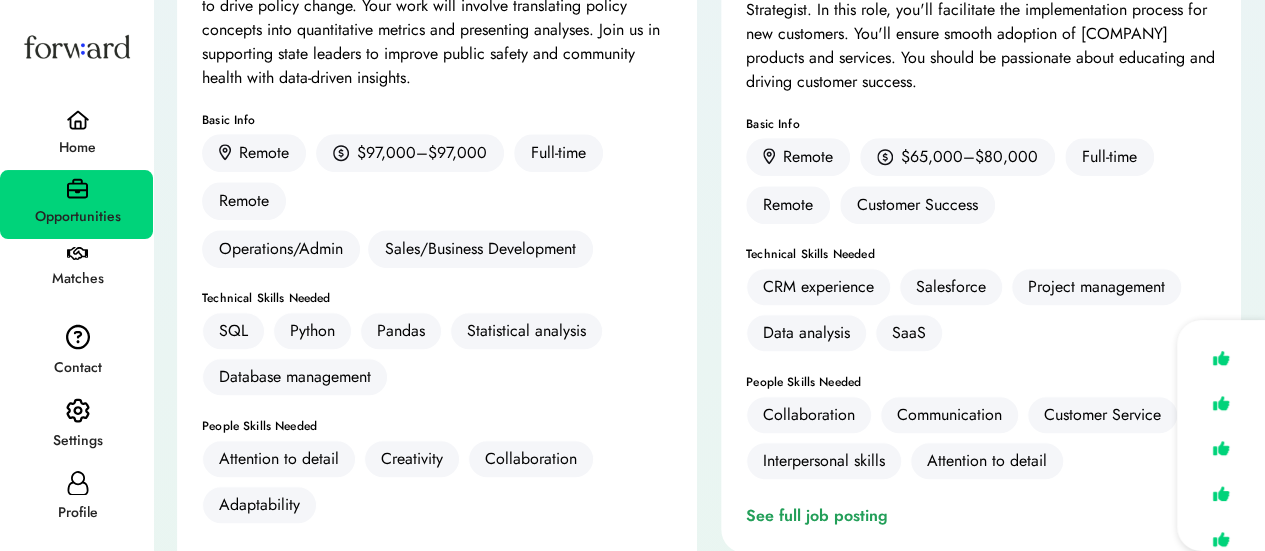 click on "Matches" at bounding box center [77, 279] 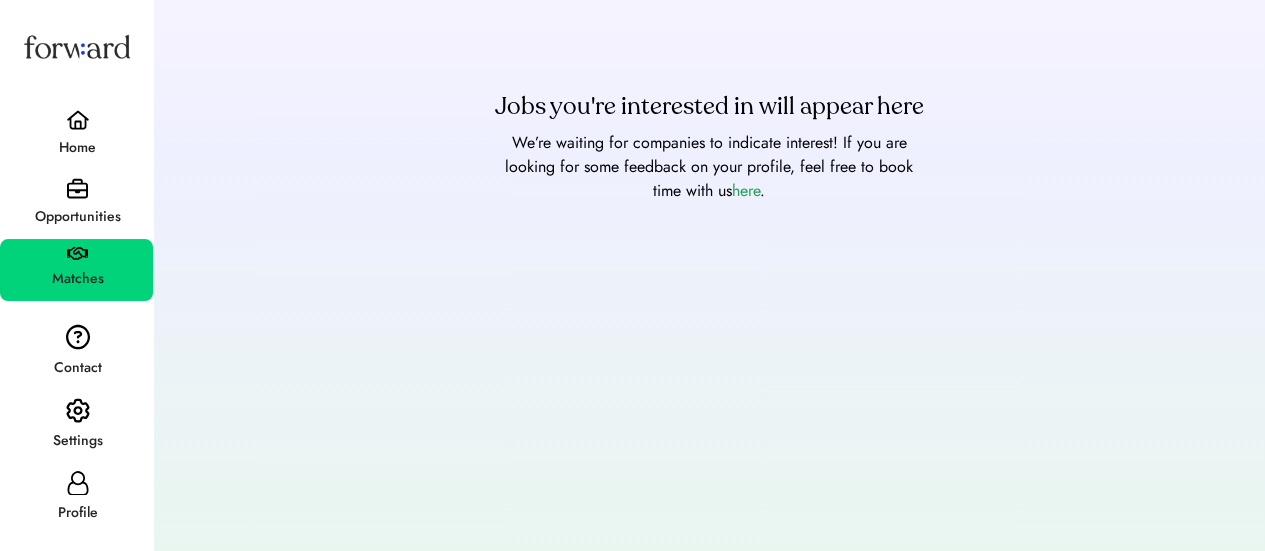 scroll, scrollTop: 0, scrollLeft: 0, axis: both 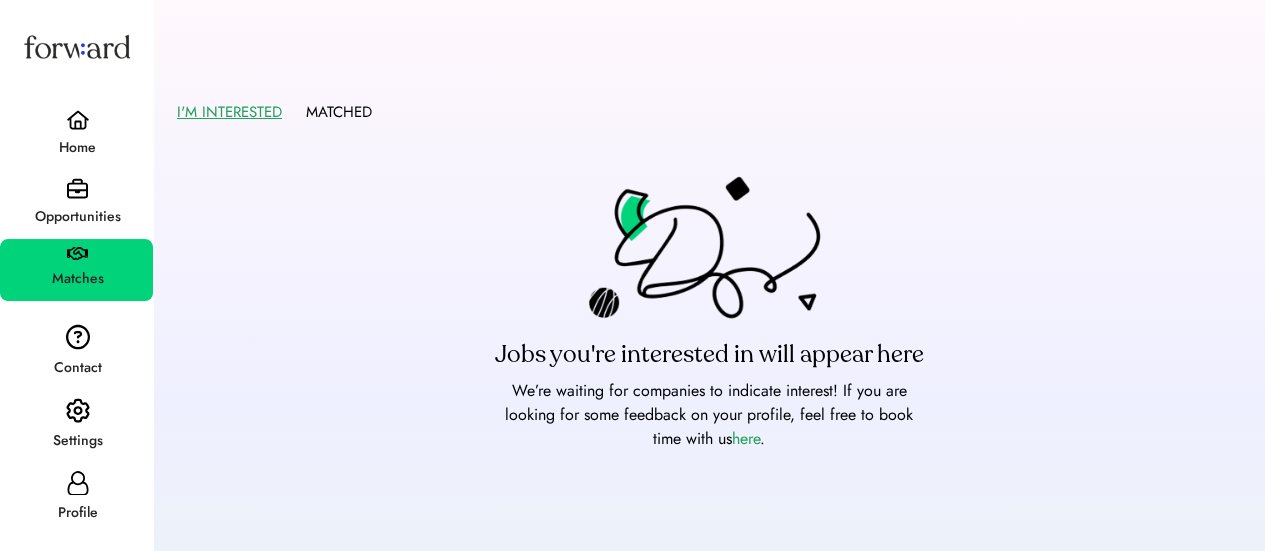 click on "Opportunities" at bounding box center [77, 217] 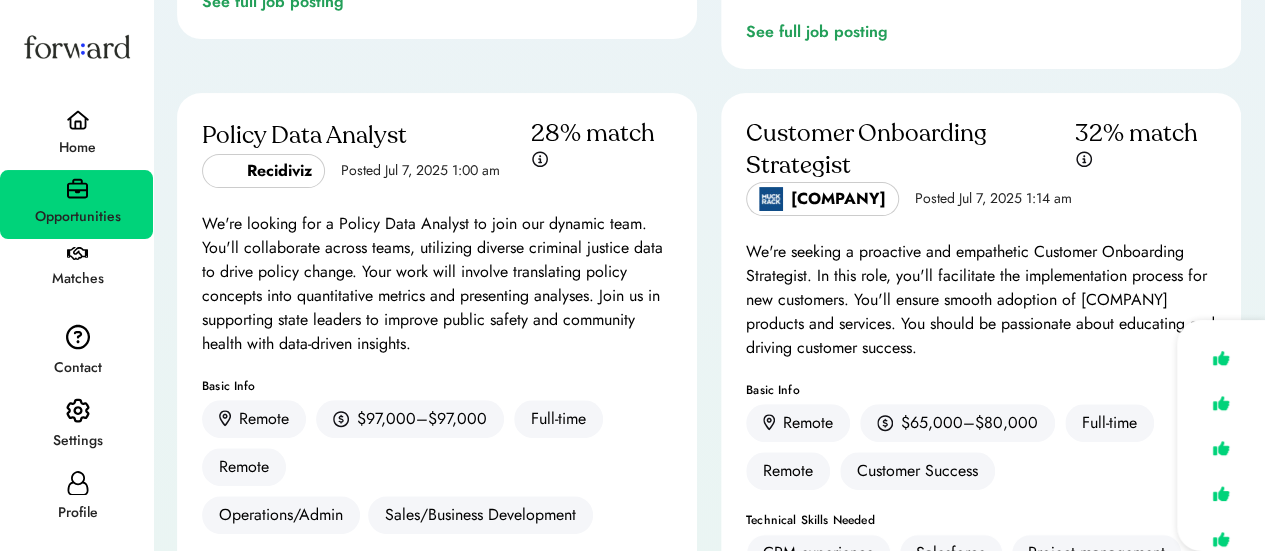 scroll, scrollTop: 3990, scrollLeft: 0, axis: vertical 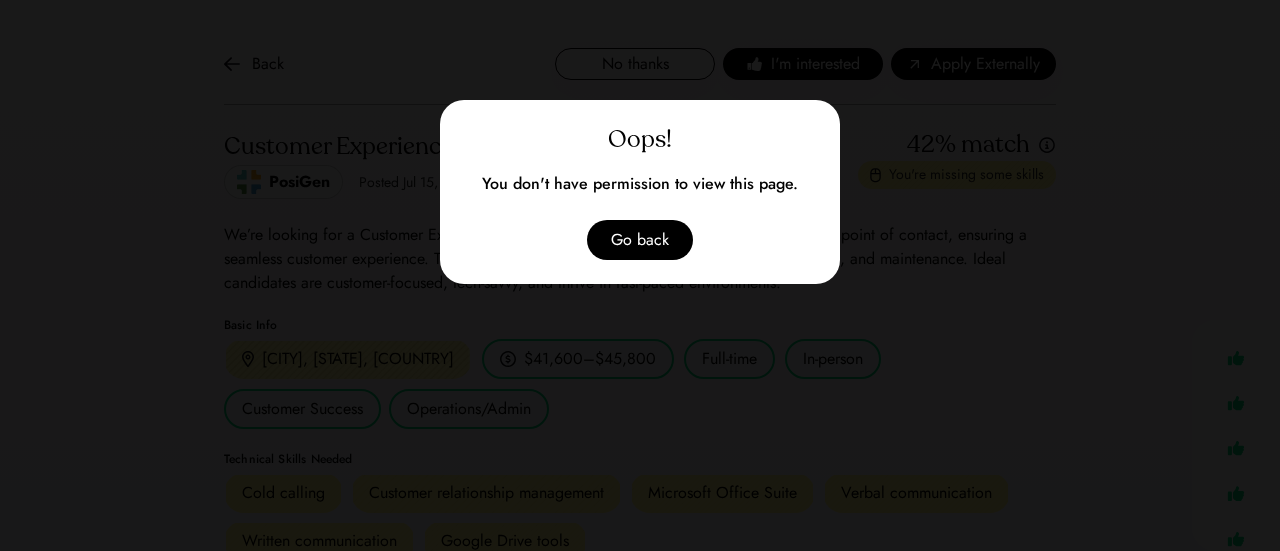 click at bounding box center (640, 275) 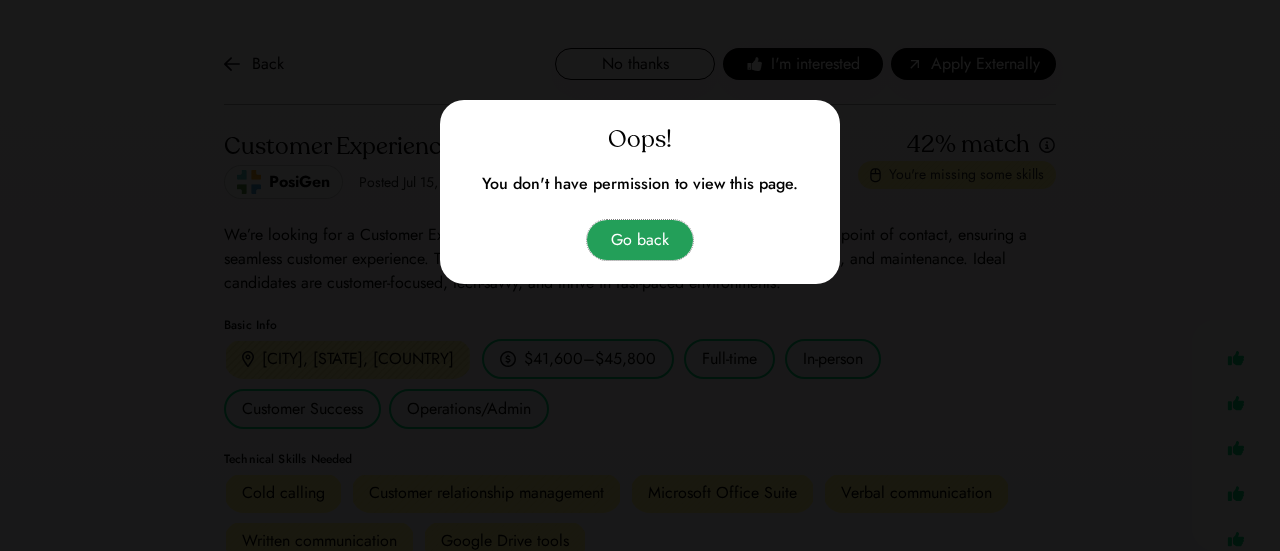 click on "Go back" at bounding box center [640, 240] 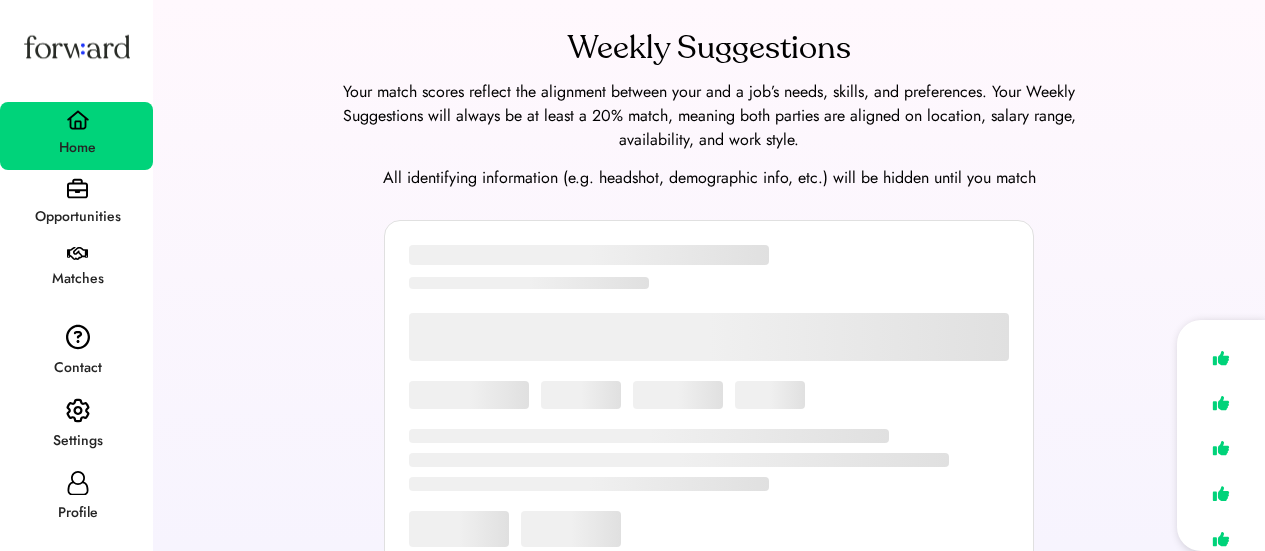 scroll, scrollTop: 0, scrollLeft: 0, axis: both 